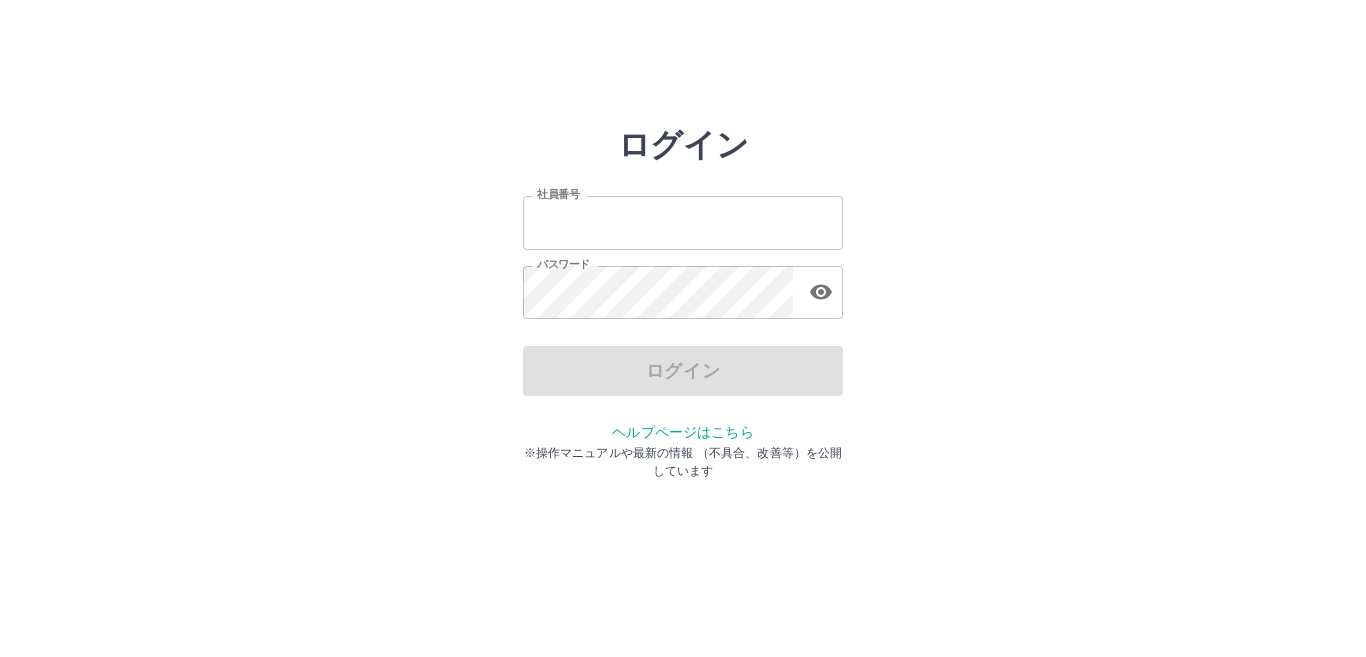 scroll, scrollTop: 0, scrollLeft: 0, axis: both 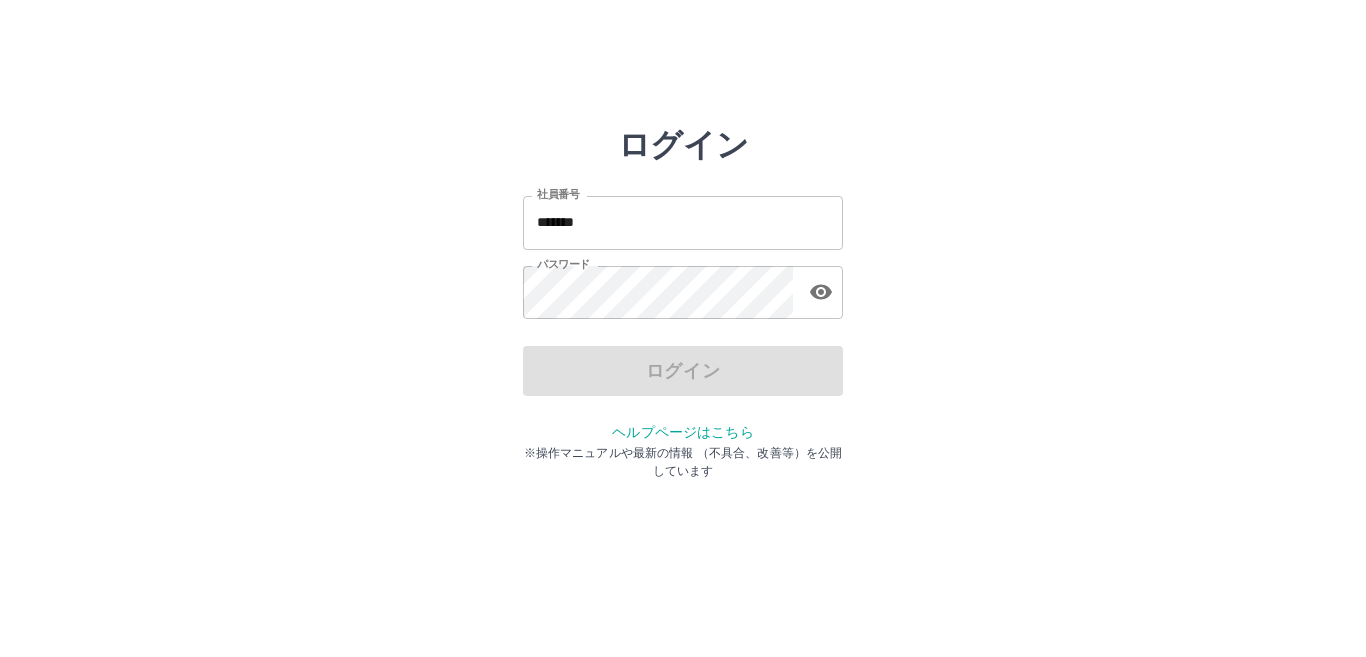drag, startPoint x: 0, startPoint y: 0, endPoint x: 595, endPoint y: 217, distance: 633.33563 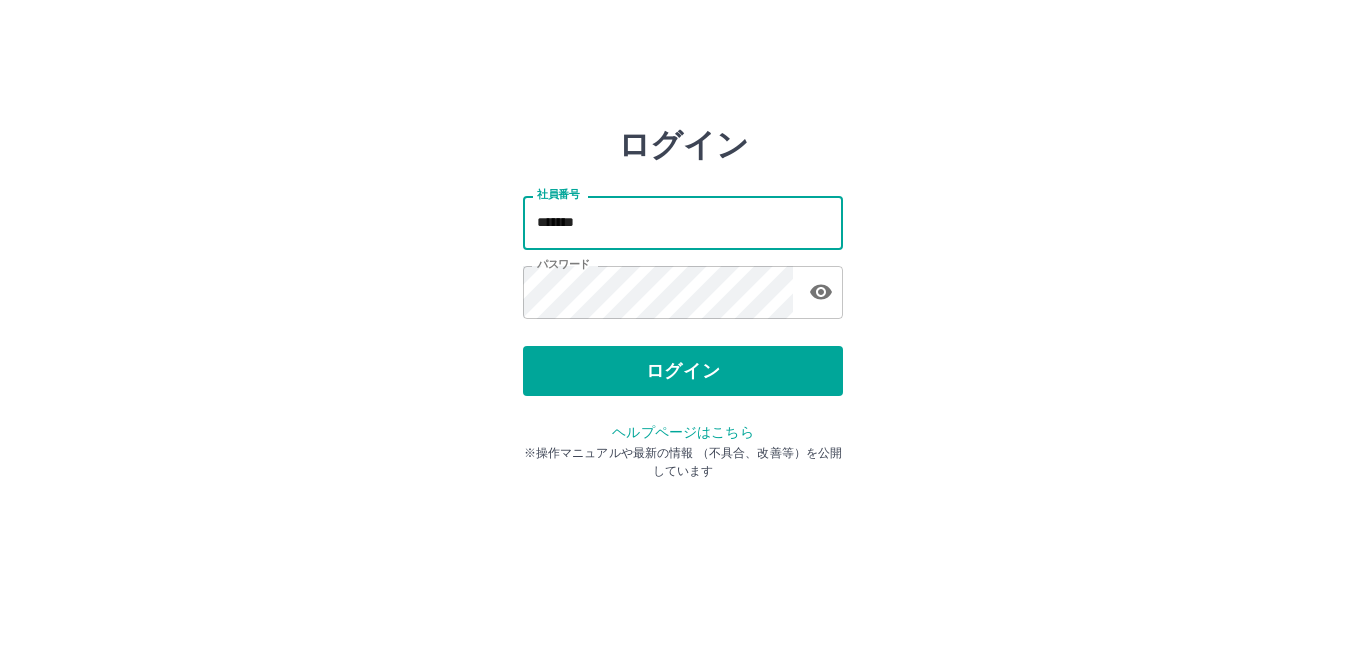 type on "*******" 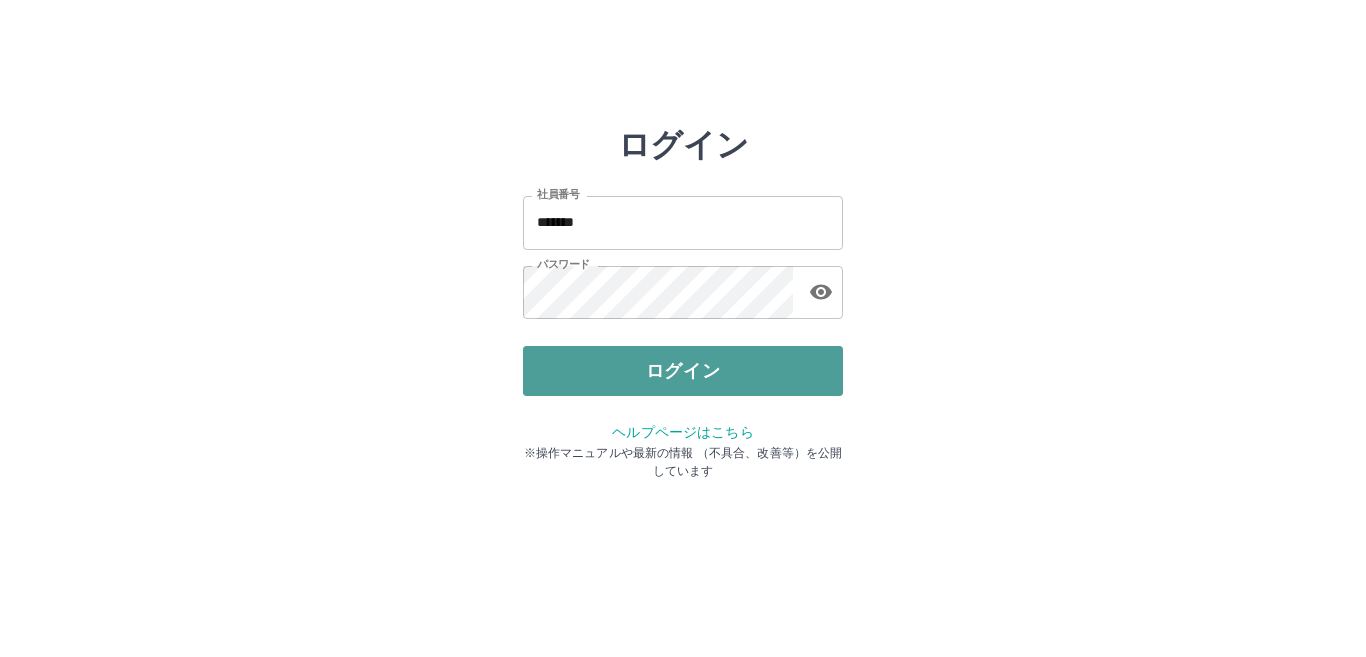 click on "ログイン" at bounding box center (683, 371) 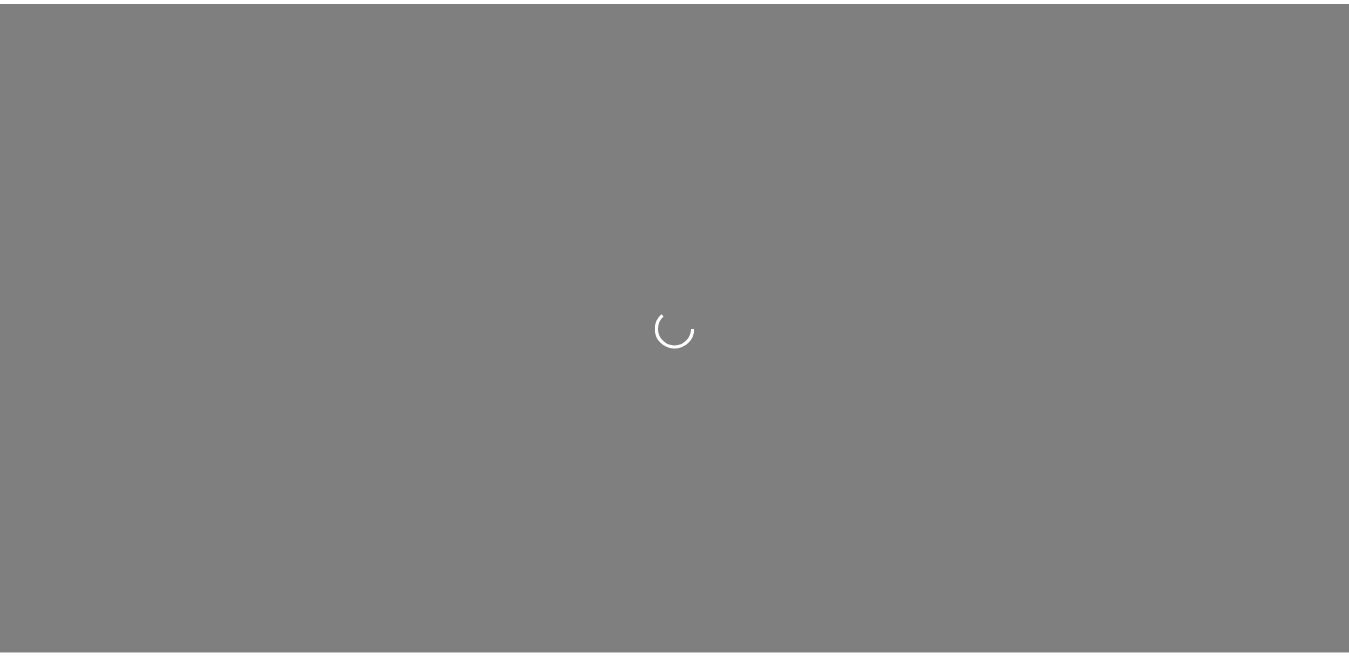 scroll, scrollTop: 0, scrollLeft: 0, axis: both 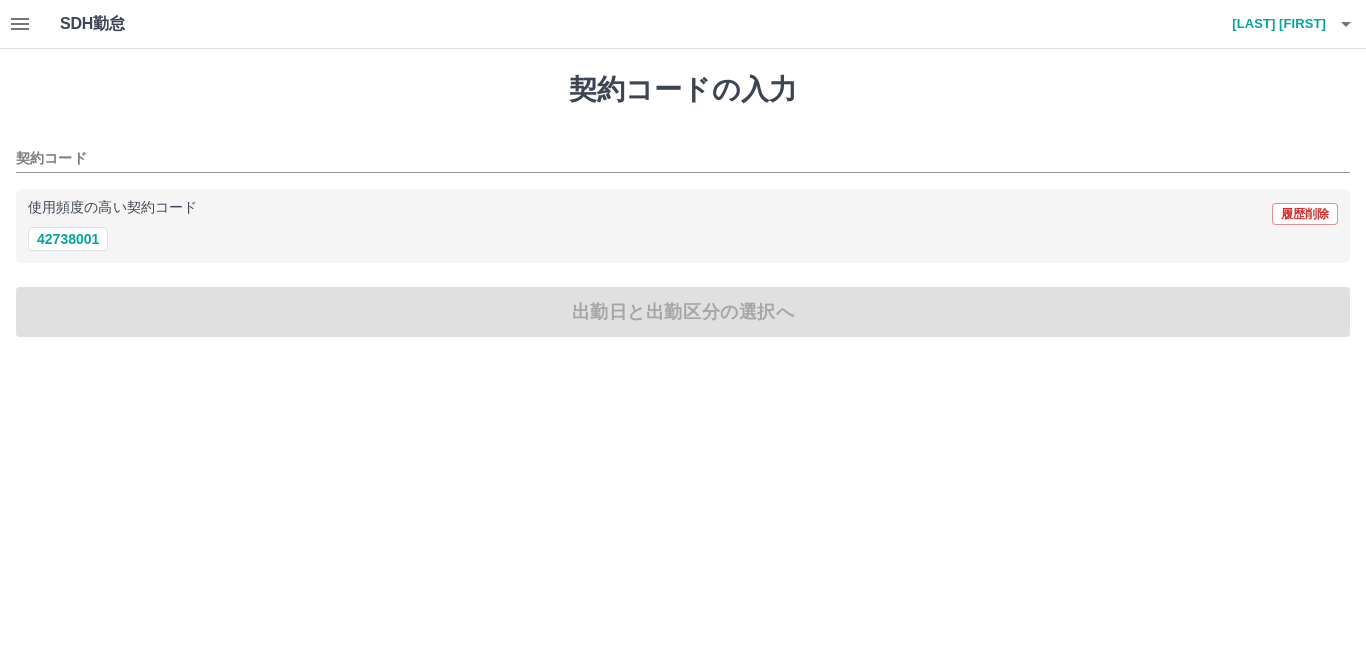 click on "[LAST] [FIRST]" at bounding box center (1266, 24) 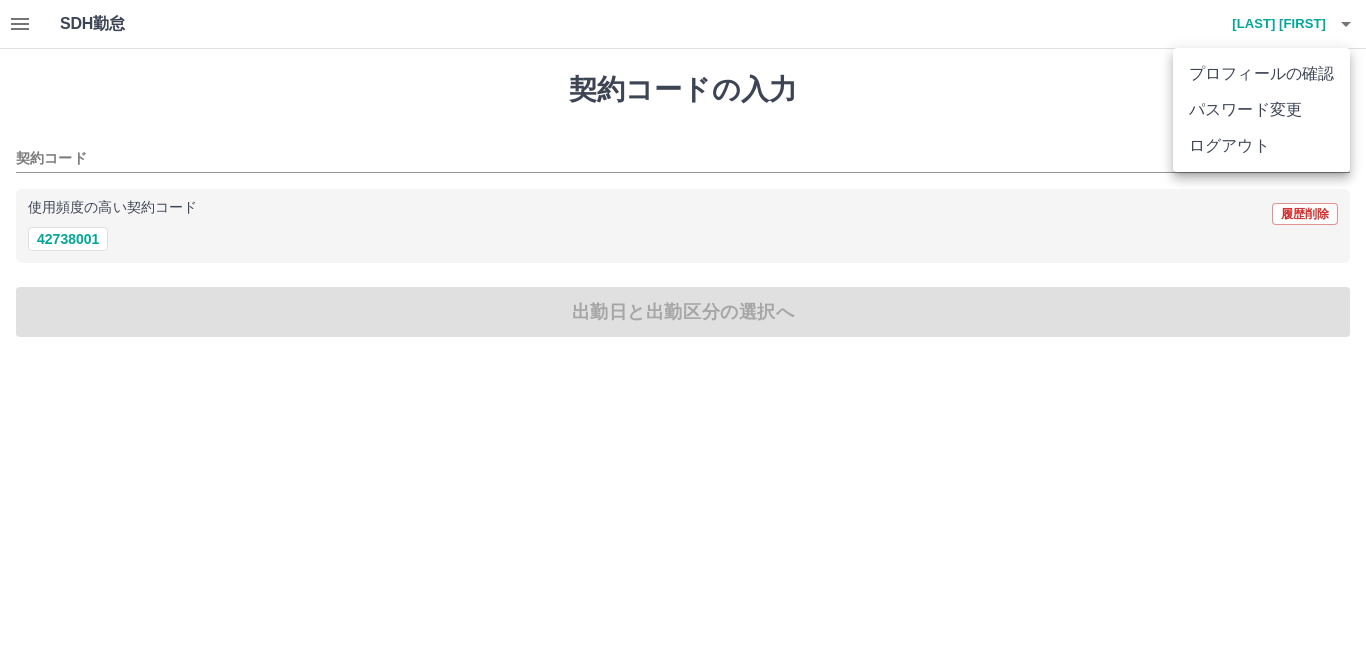 drag, startPoint x: 842, startPoint y: 467, endPoint x: 101, endPoint y: 131, distance: 813.6197 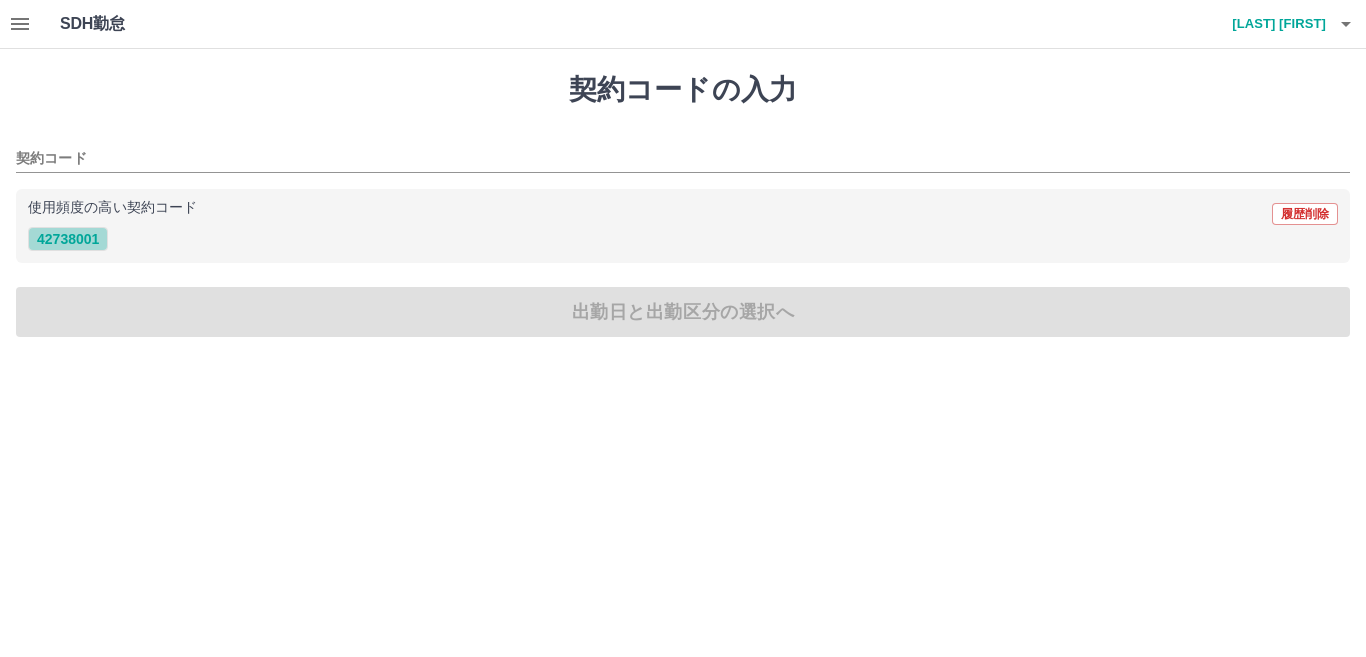 click on "42738001" at bounding box center [68, 239] 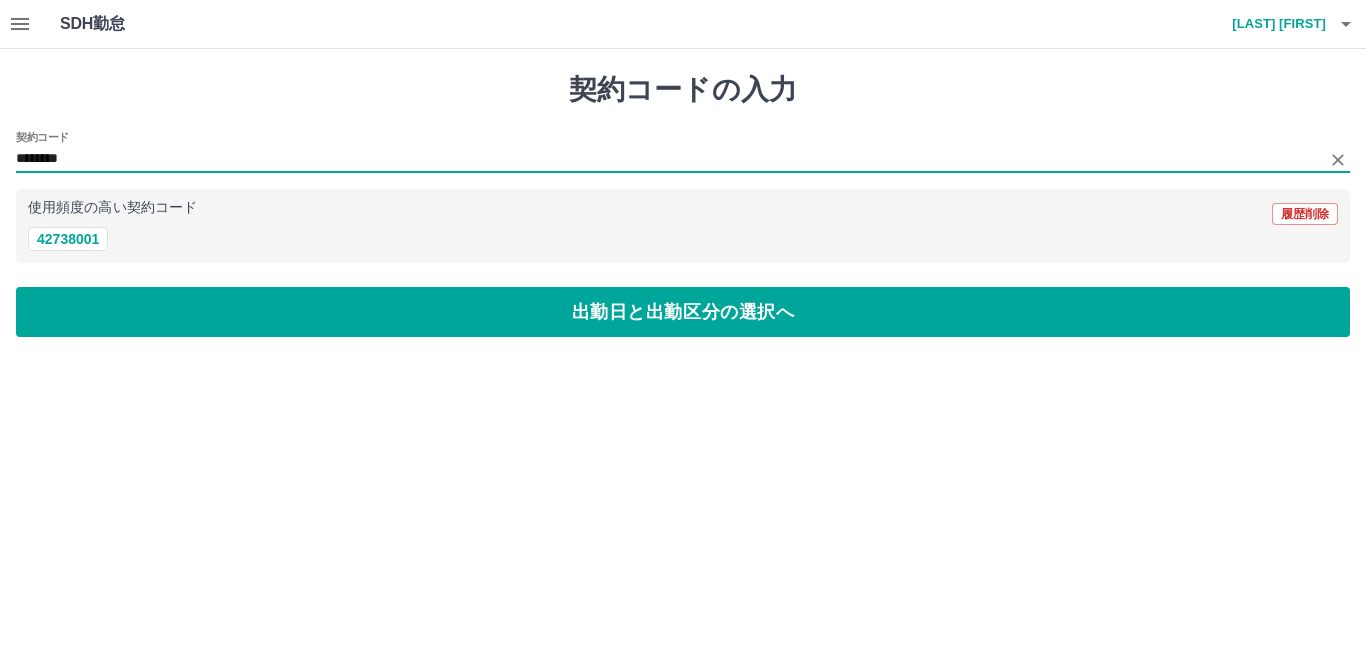 click on "********" at bounding box center [668, 159] 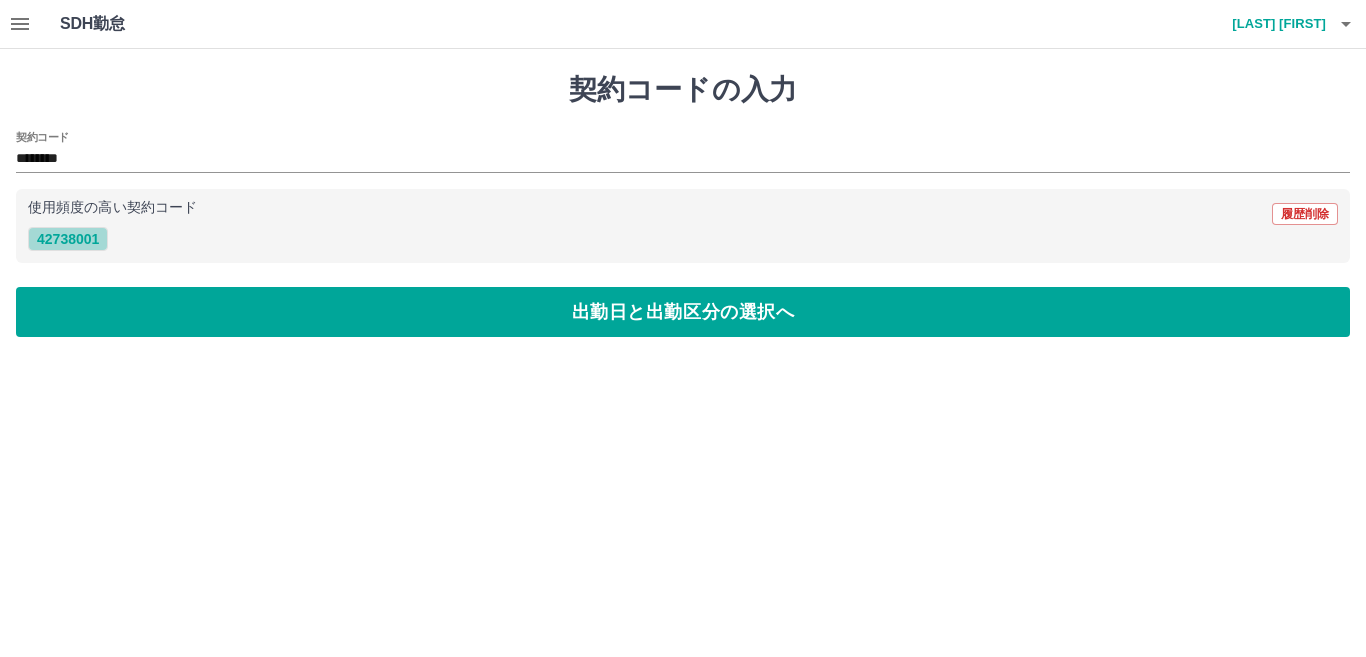 click on "42738001" at bounding box center [68, 239] 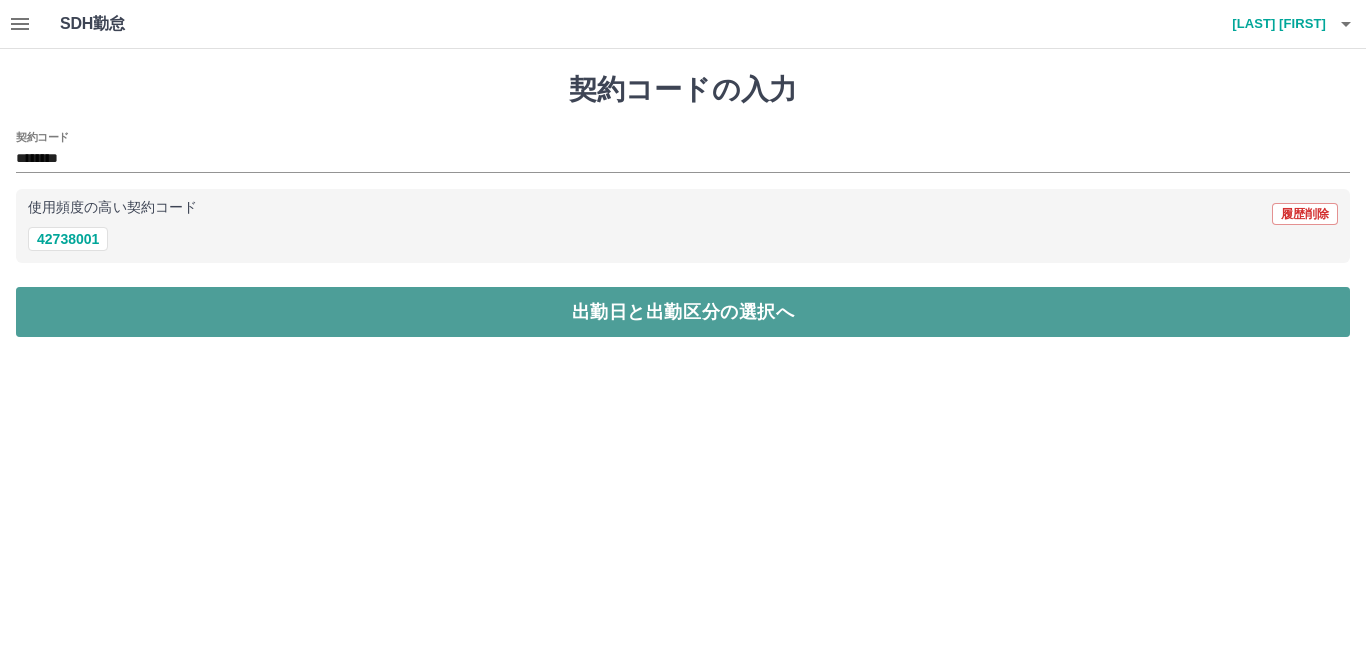 click on "出勤日と出勤区分の選択へ" at bounding box center (683, 312) 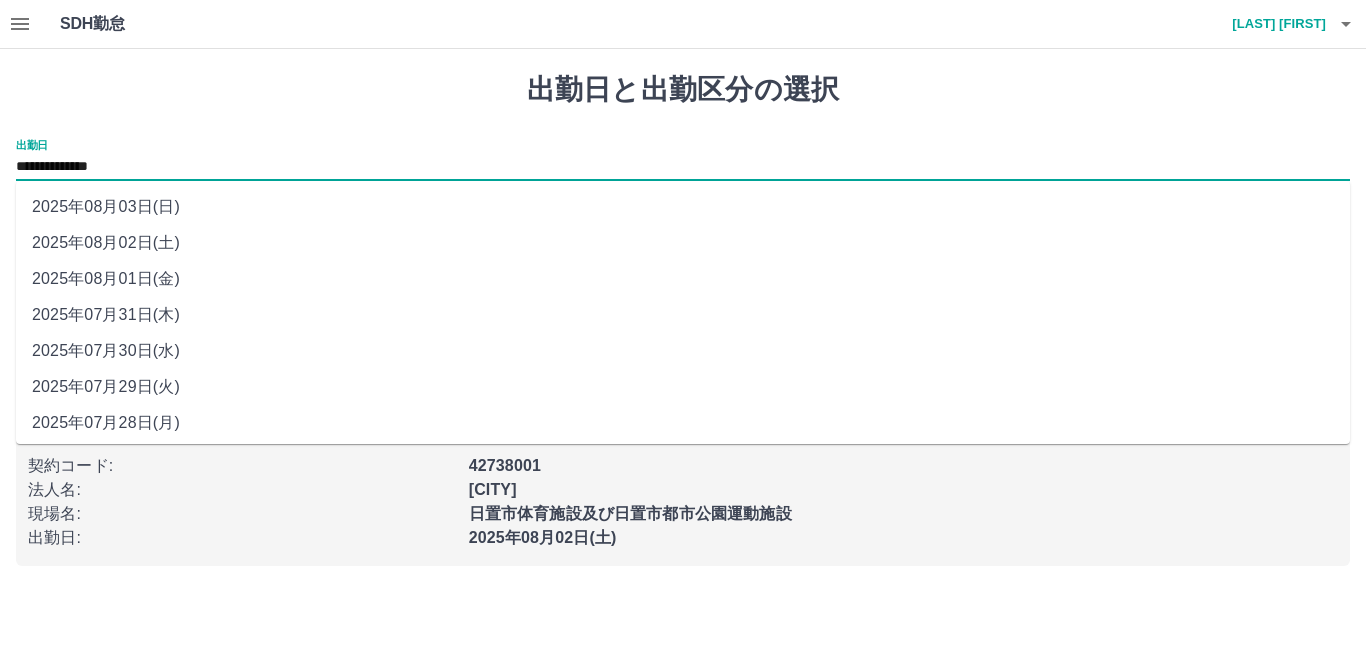 click on "**********" at bounding box center [683, 167] 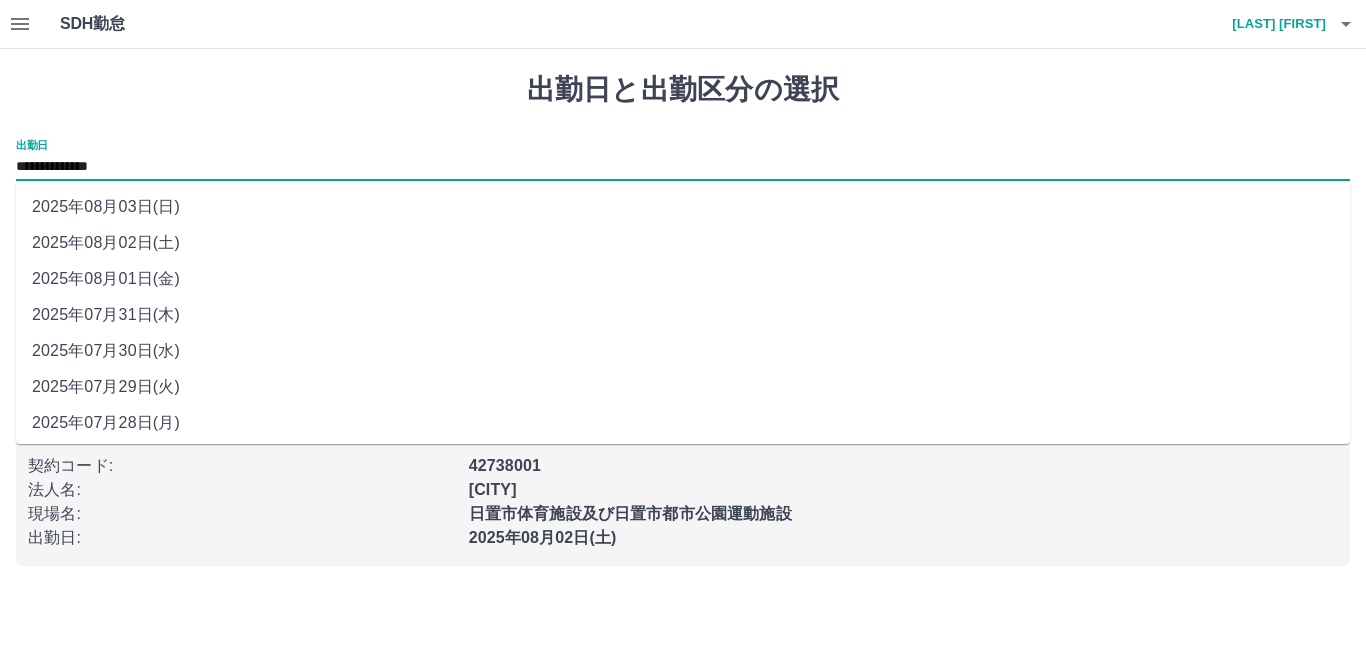 click on "2025年08月01日(金)" at bounding box center [683, 279] 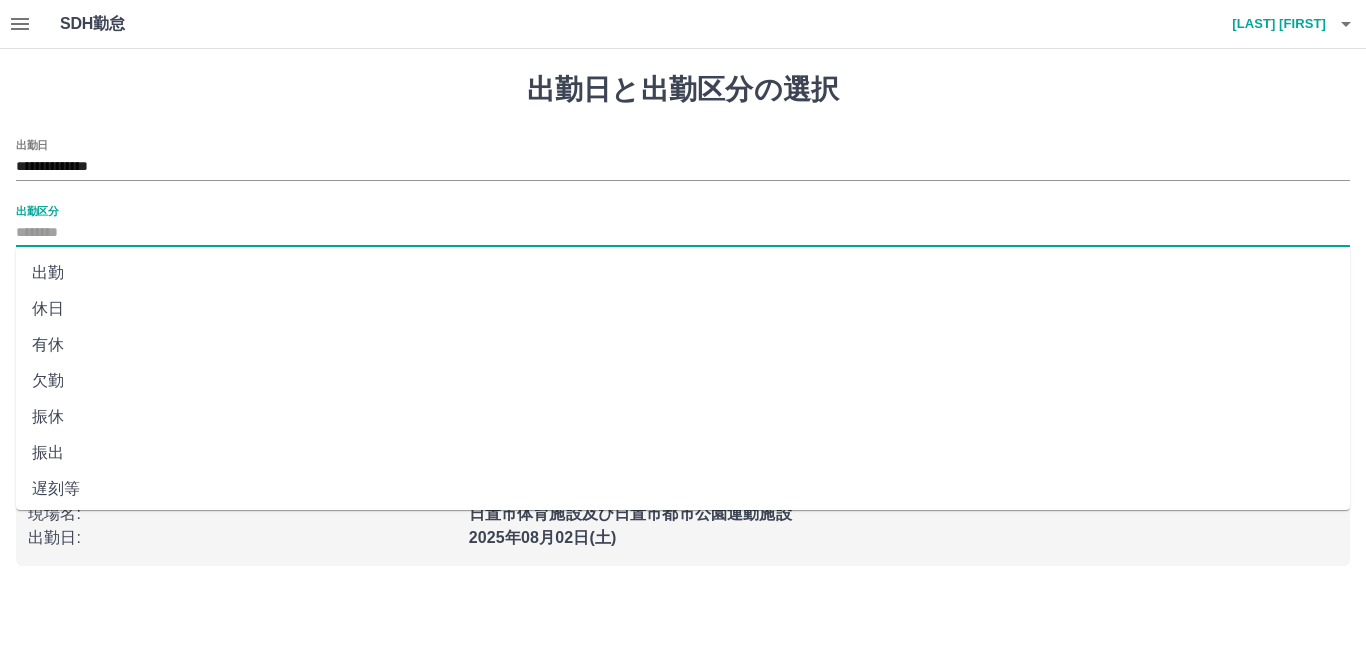click on "出勤区分" at bounding box center (683, 233) 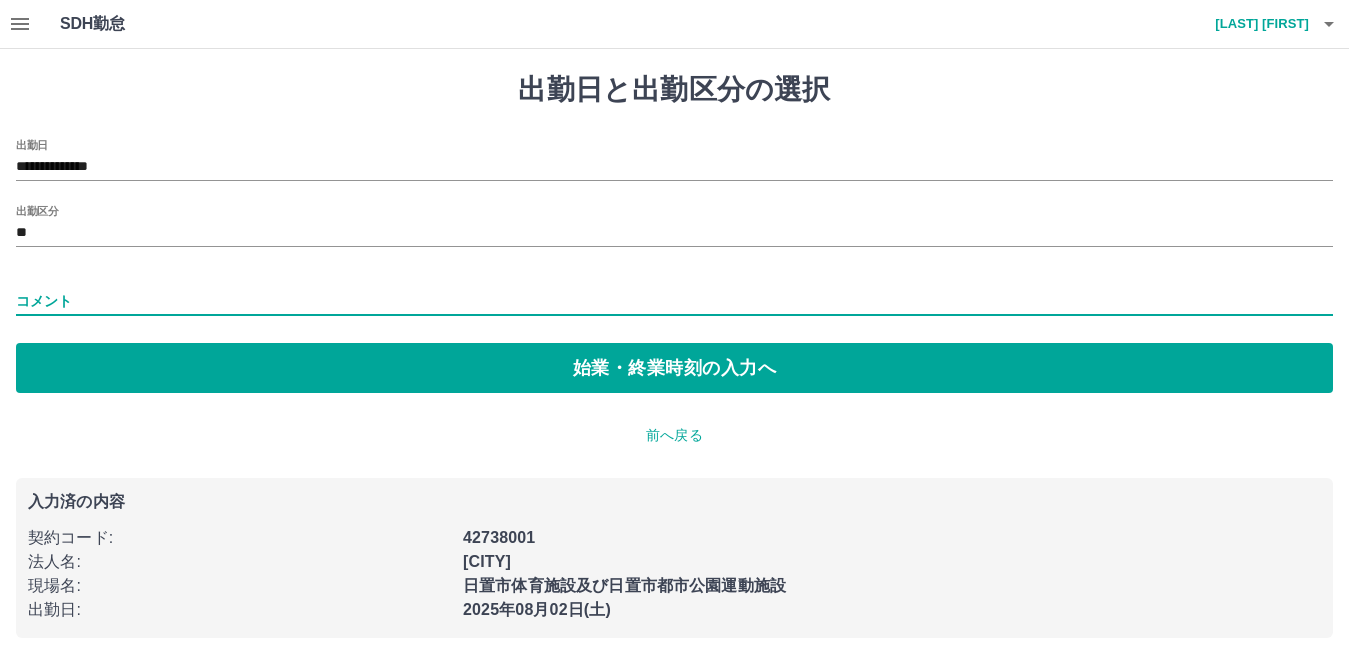 click on "コメント" at bounding box center (674, 301) 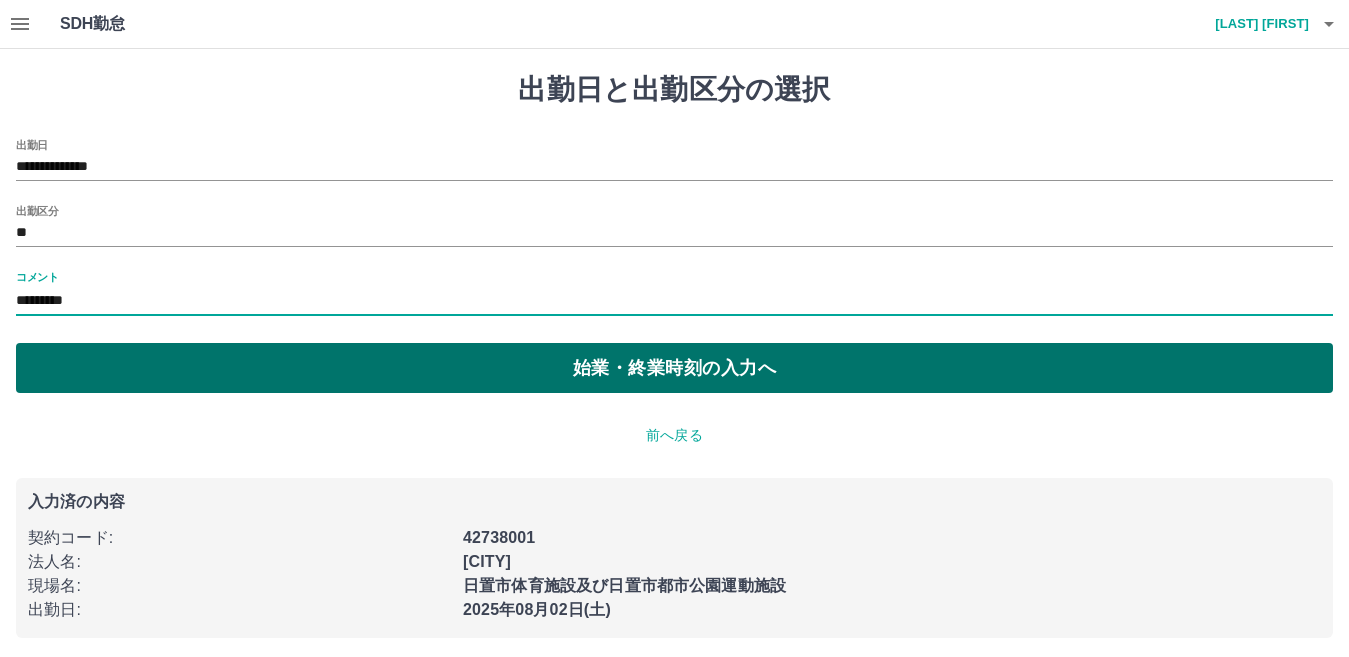 type on "*********" 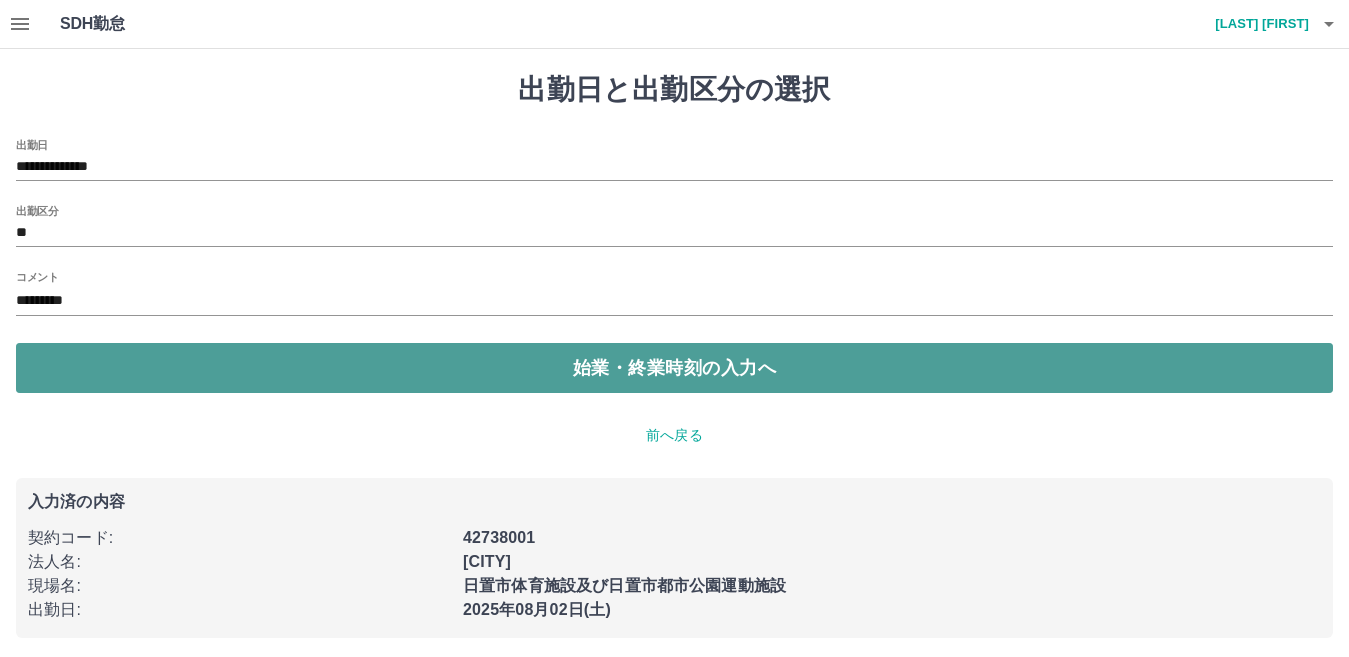 click on "始業・終業時刻の入力へ" at bounding box center [674, 368] 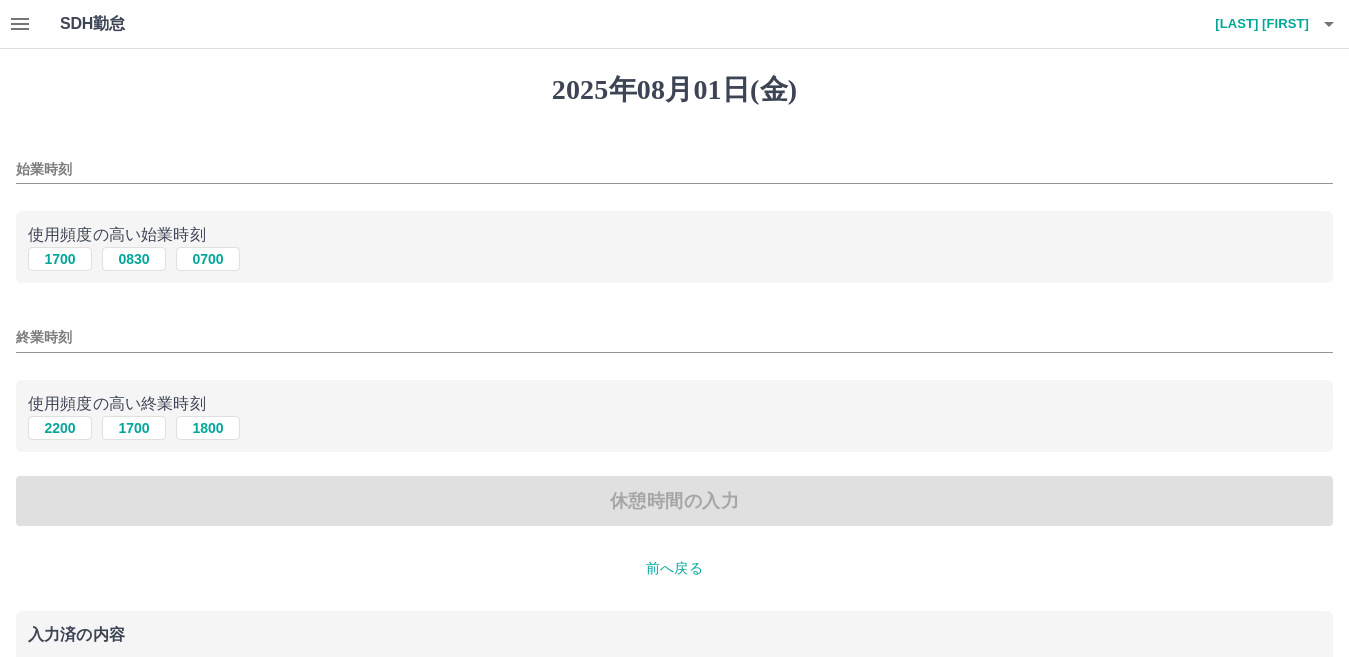 click on "前へ戻る" at bounding box center [674, 568] 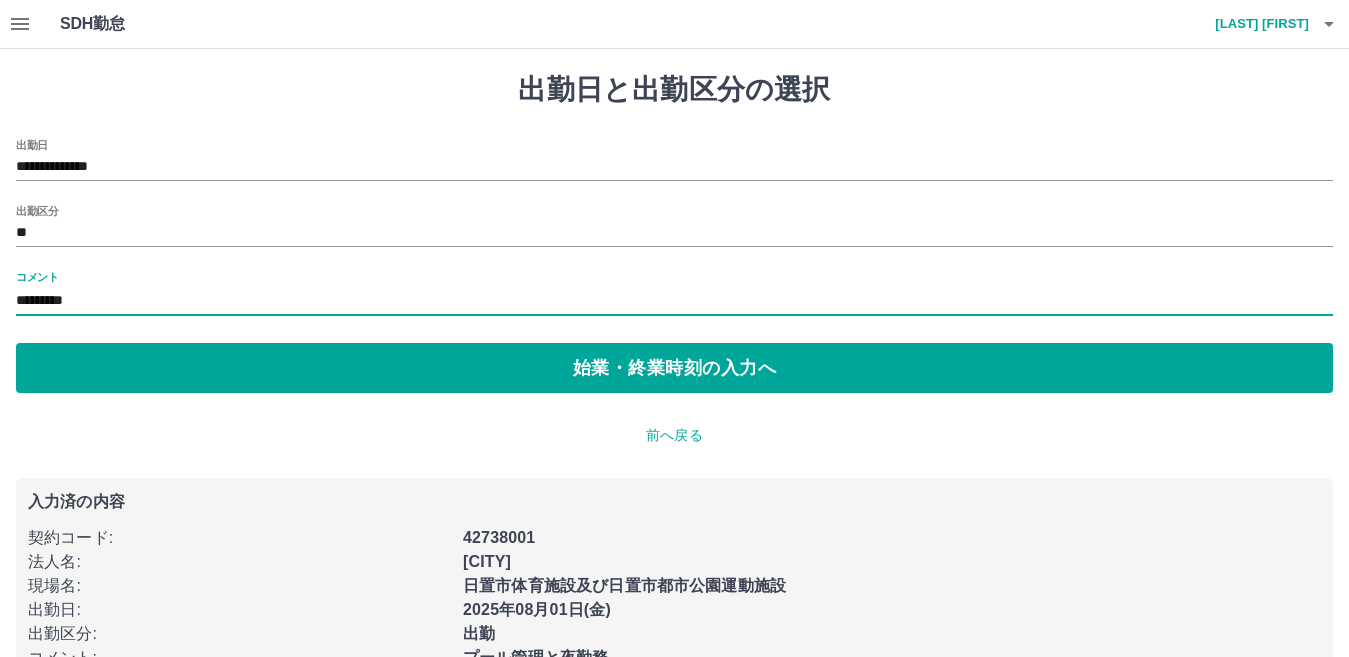 click on "*********" at bounding box center [674, 301] 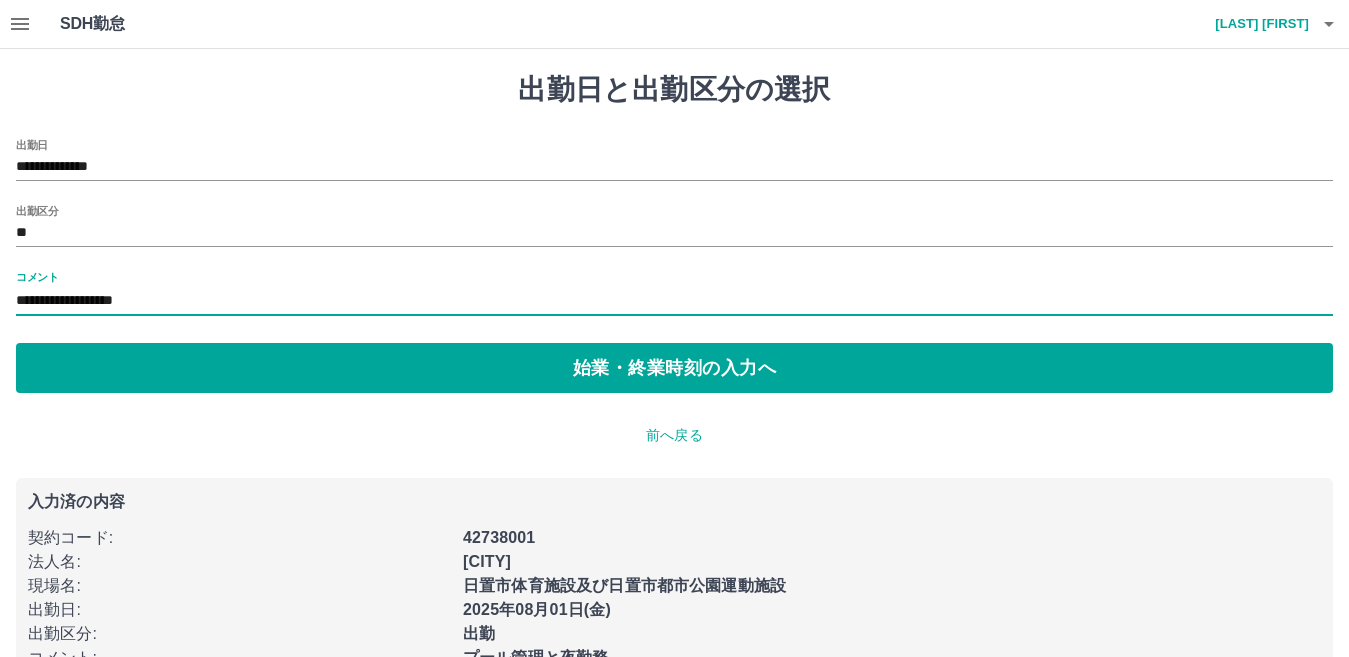 type on "**********" 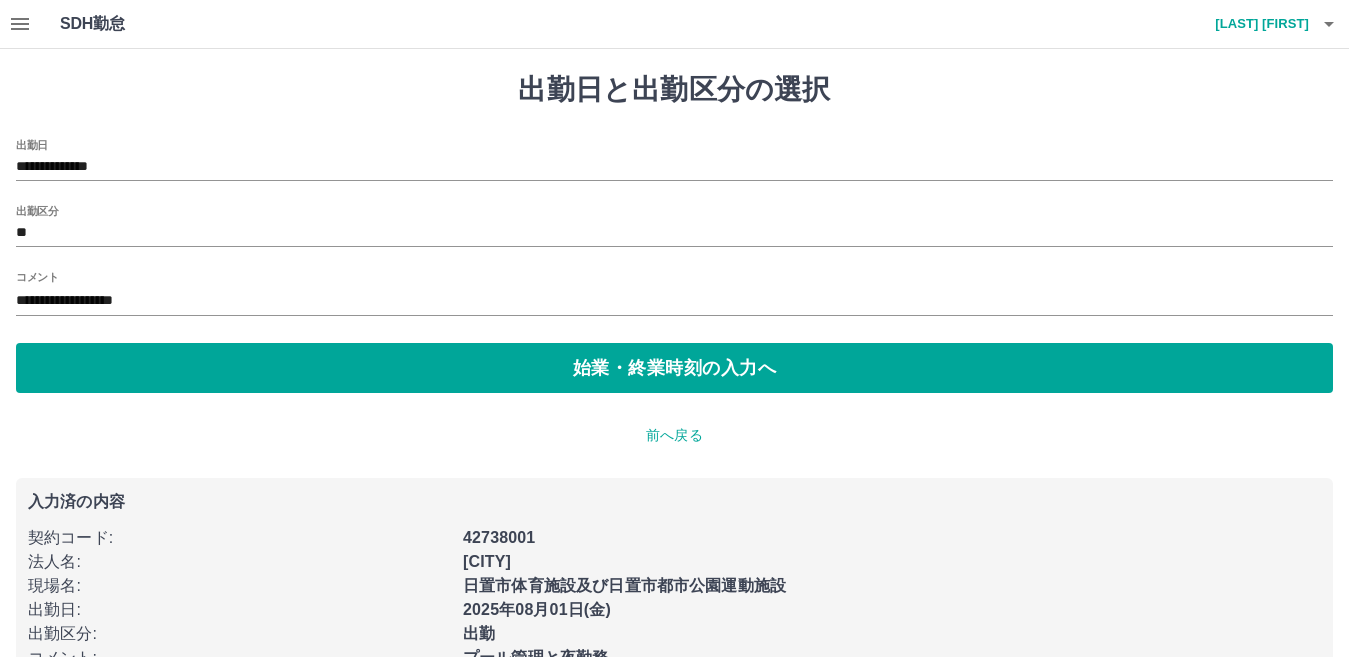click on "前へ戻る" at bounding box center [674, 435] 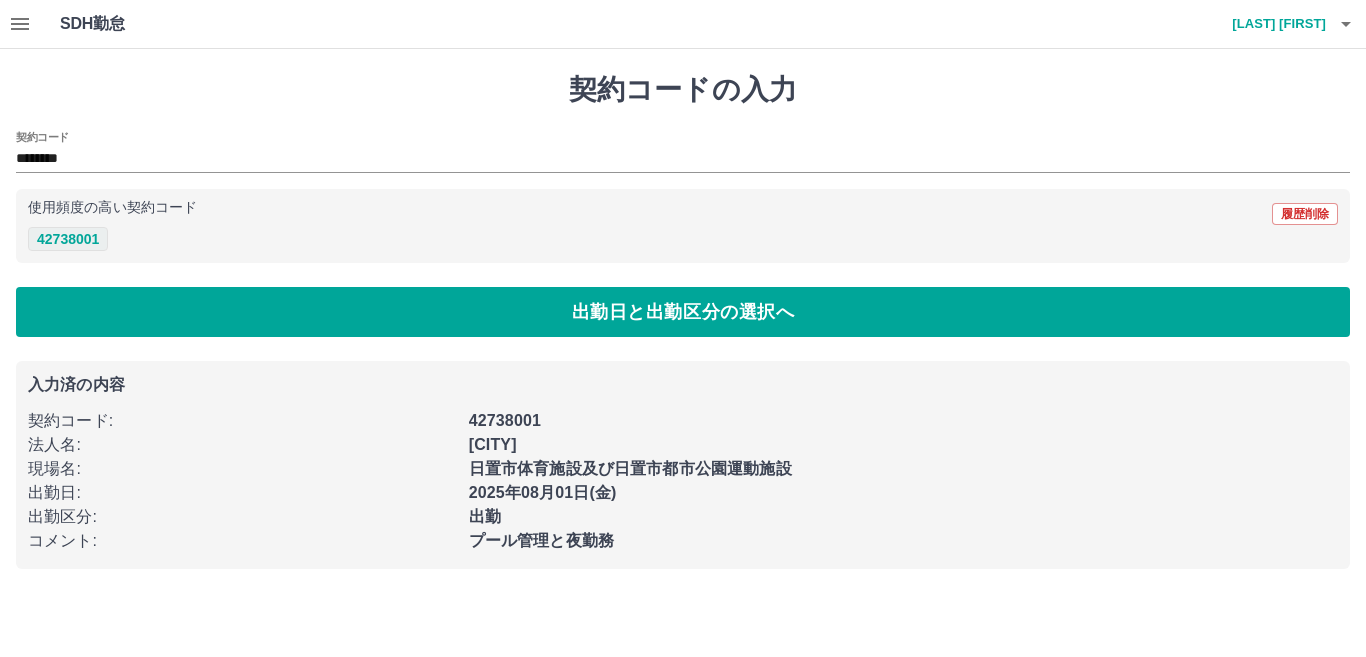 click on "42738001" at bounding box center [68, 239] 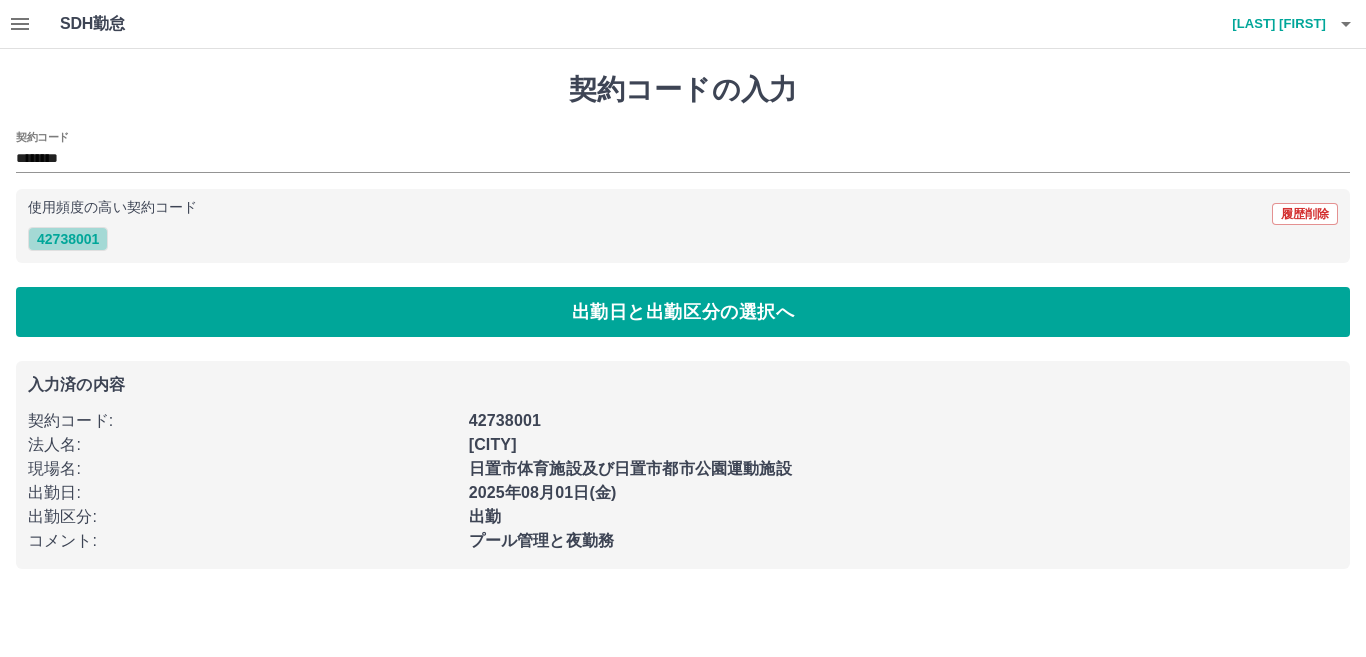 click on "42738001" at bounding box center [68, 239] 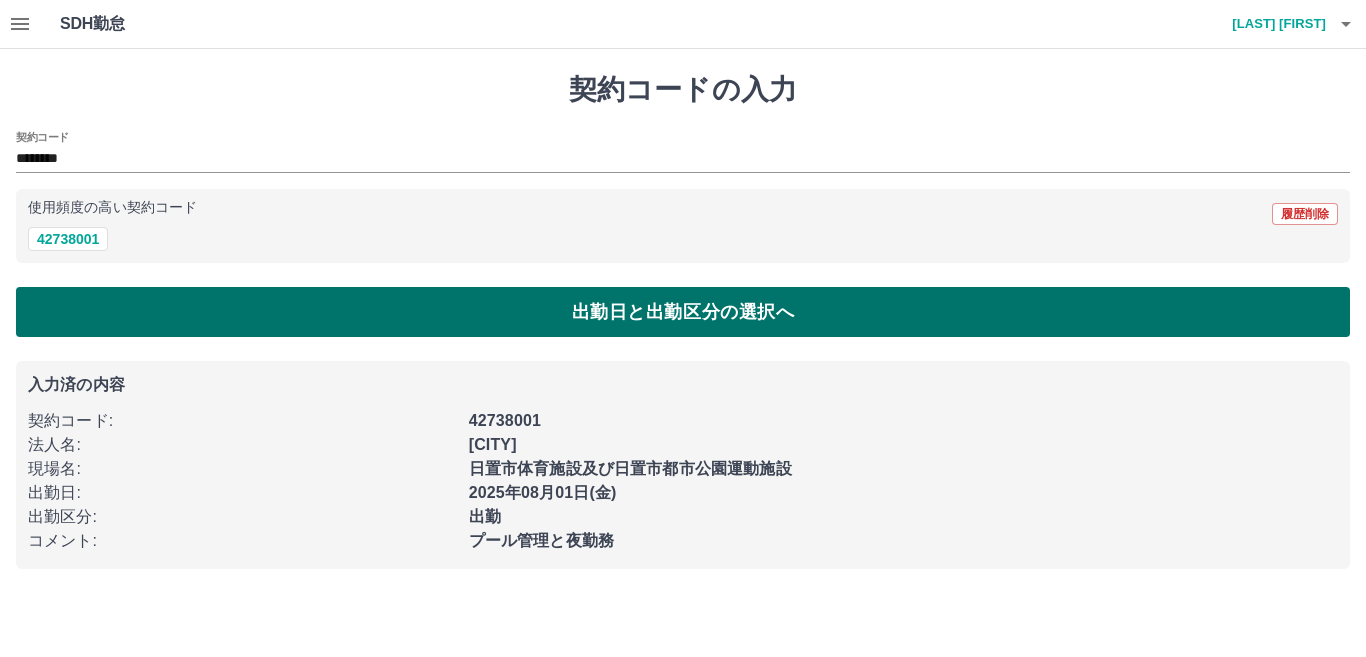 click on "出勤日と出勤区分の選択へ" at bounding box center (683, 312) 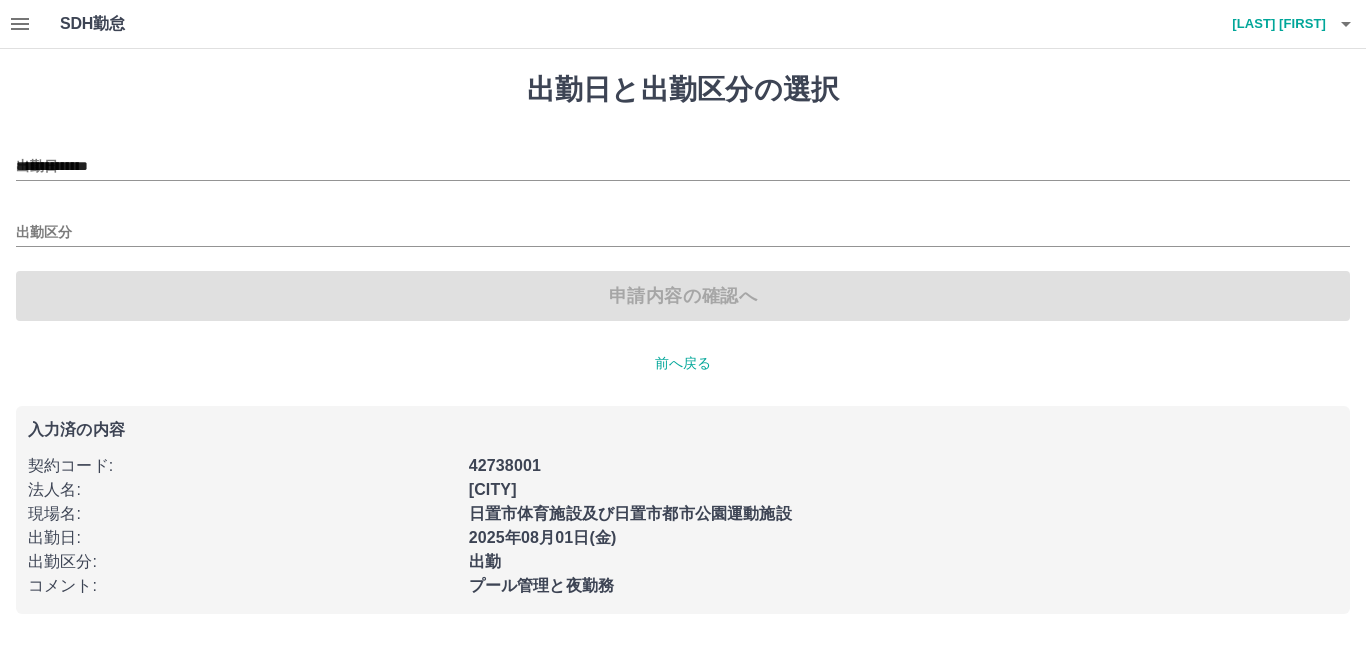 type on "**********" 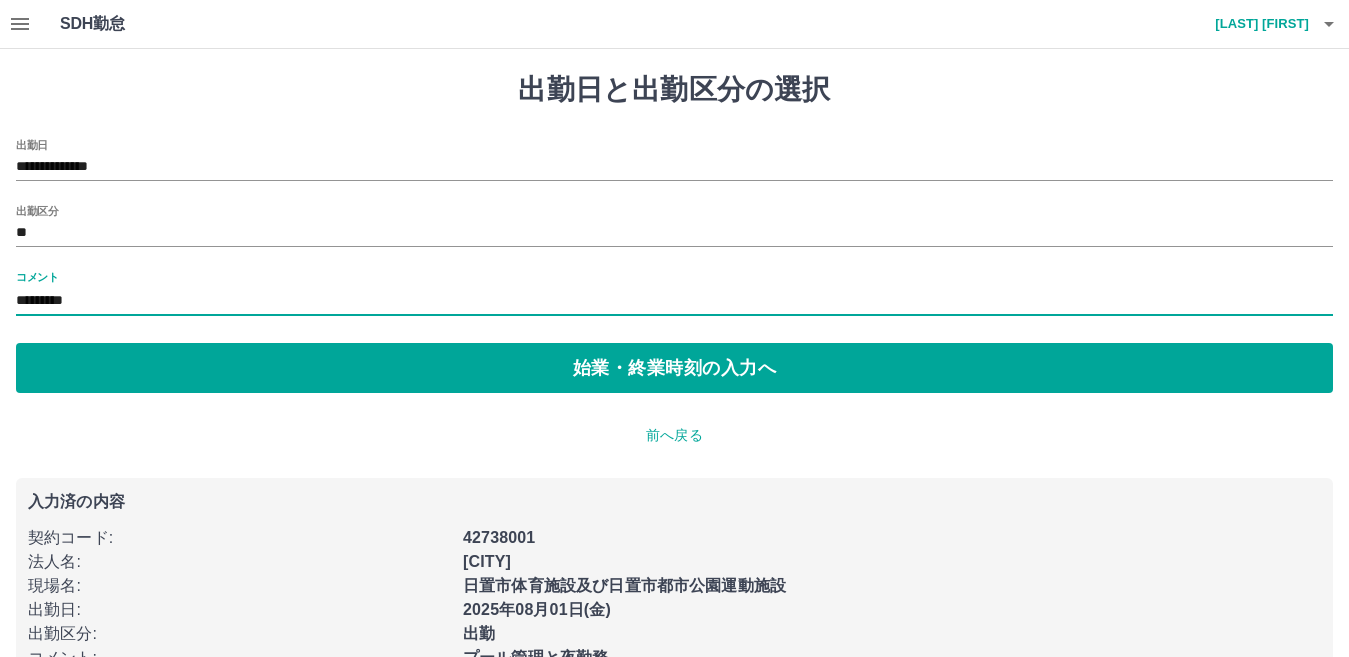 click on "*********" at bounding box center [674, 301] 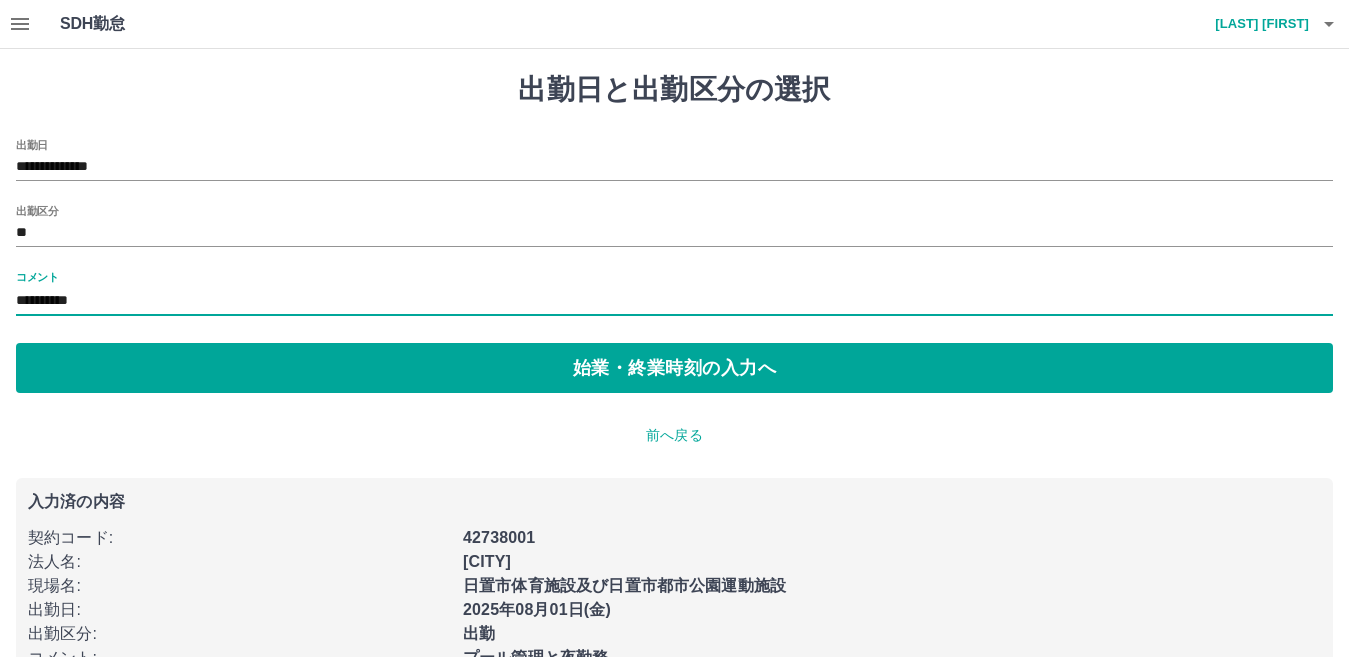type on "**********" 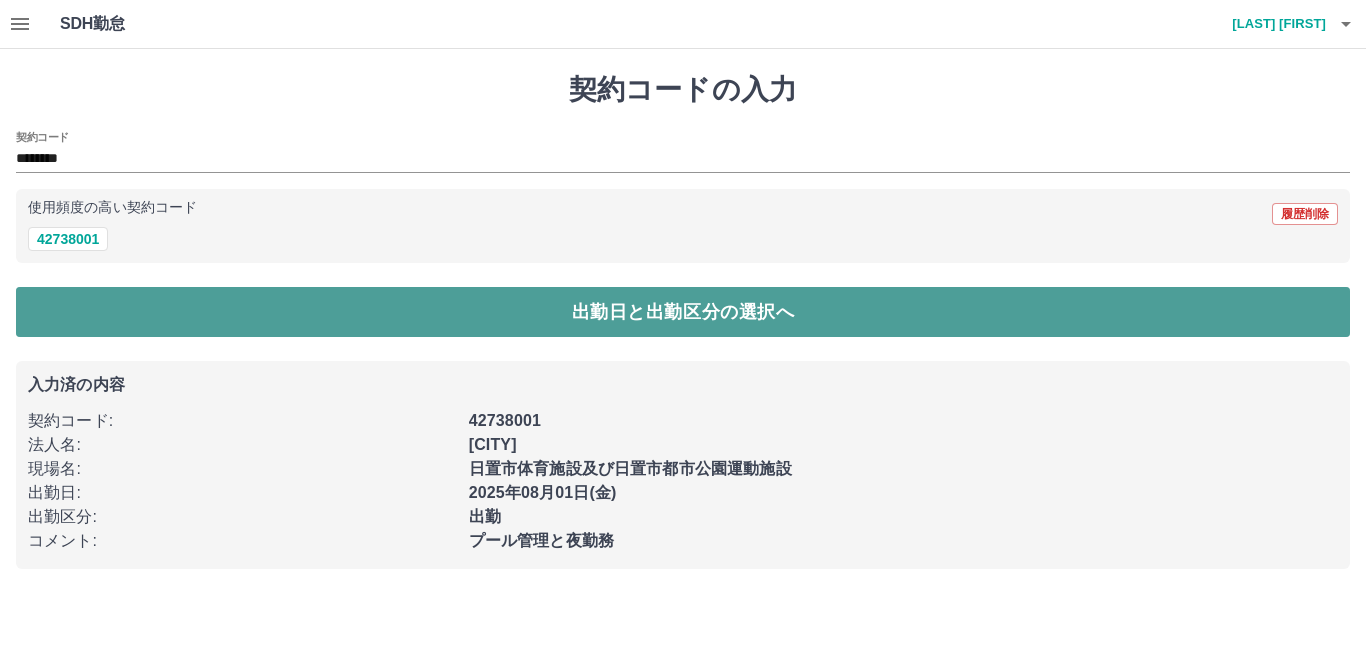 click on "出勤日と出勤区分の選択へ" at bounding box center [683, 312] 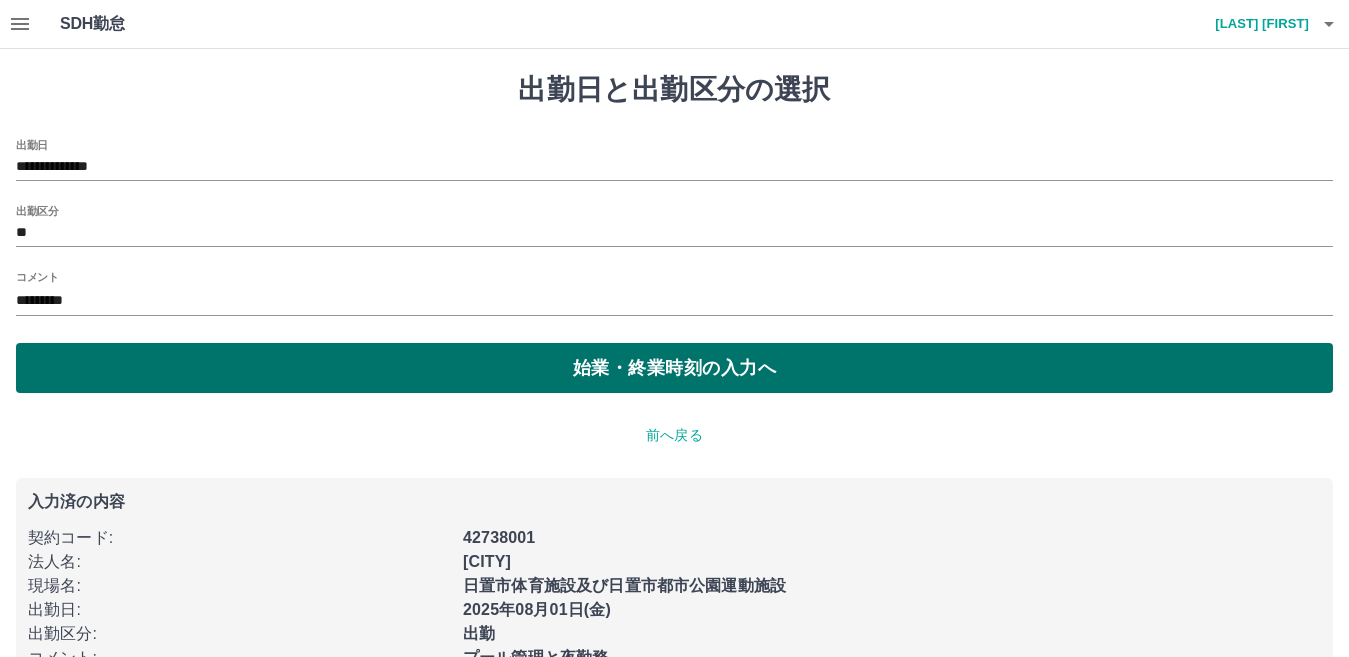 click on "始業・終業時刻の入力へ" at bounding box center [674, 368] 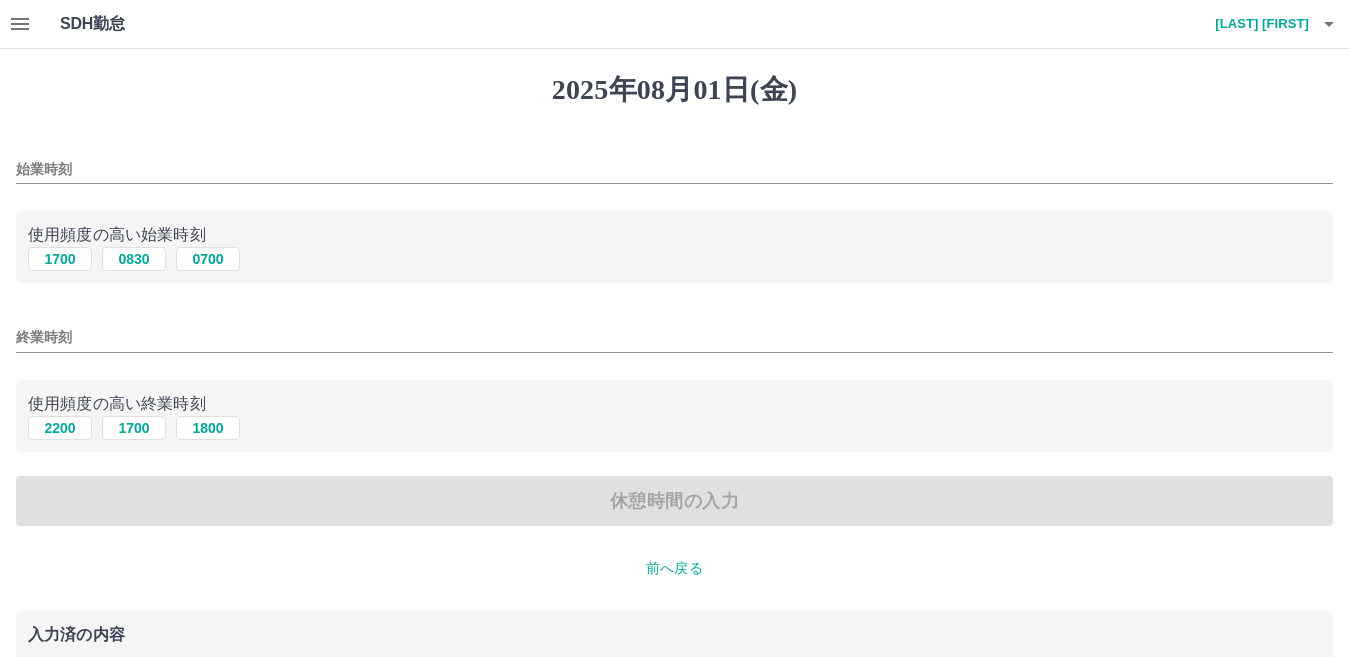 click on "始業時刻" at bounding box center (674, 169) 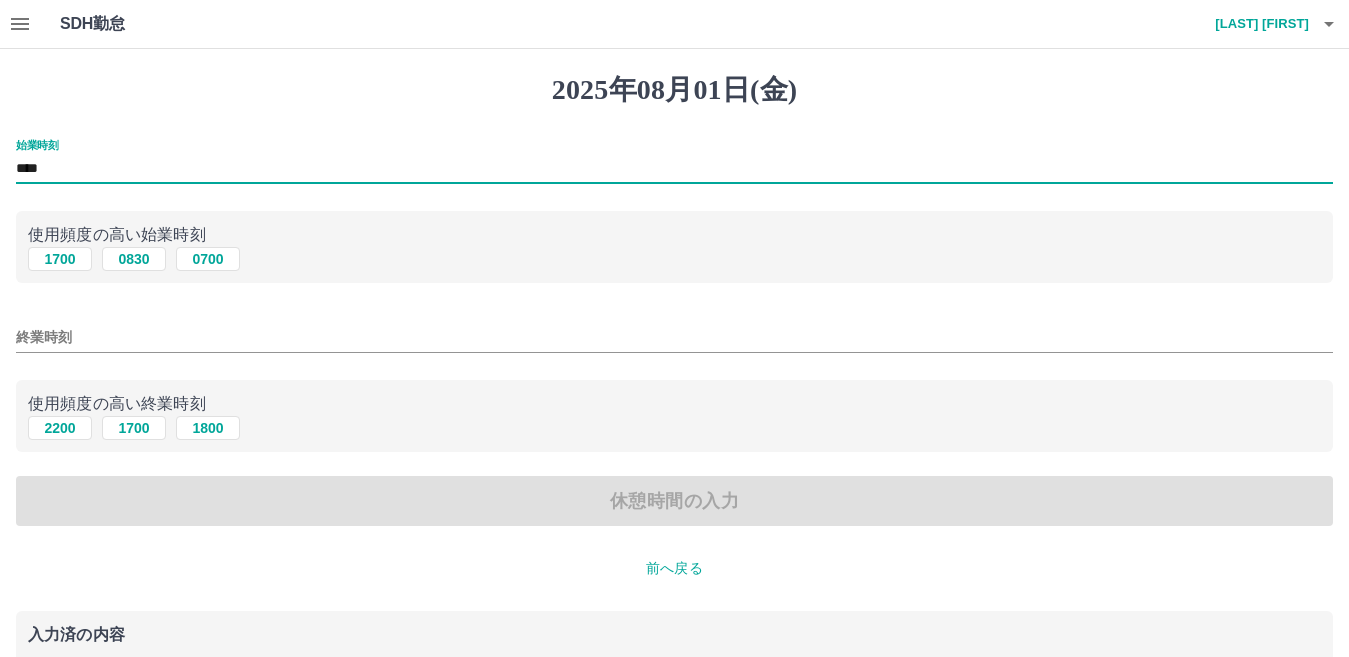 type on "****" 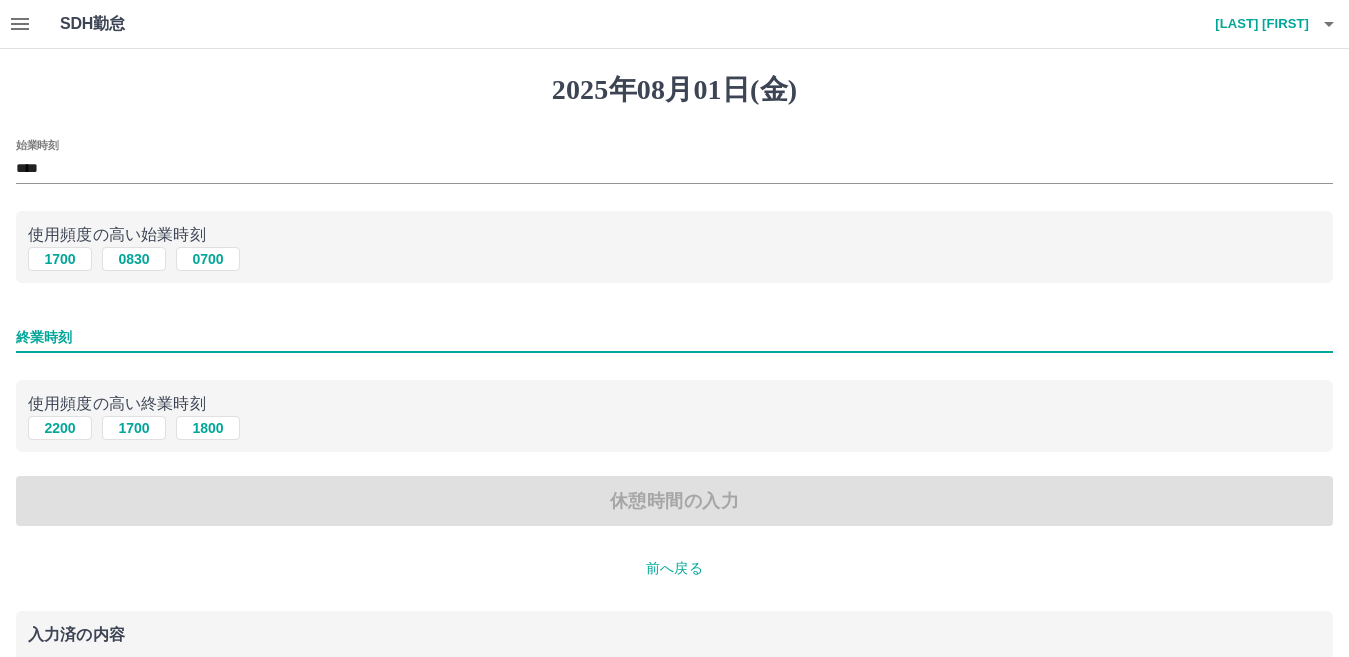 click on "終業時刻" at bounding box center [674, 337] 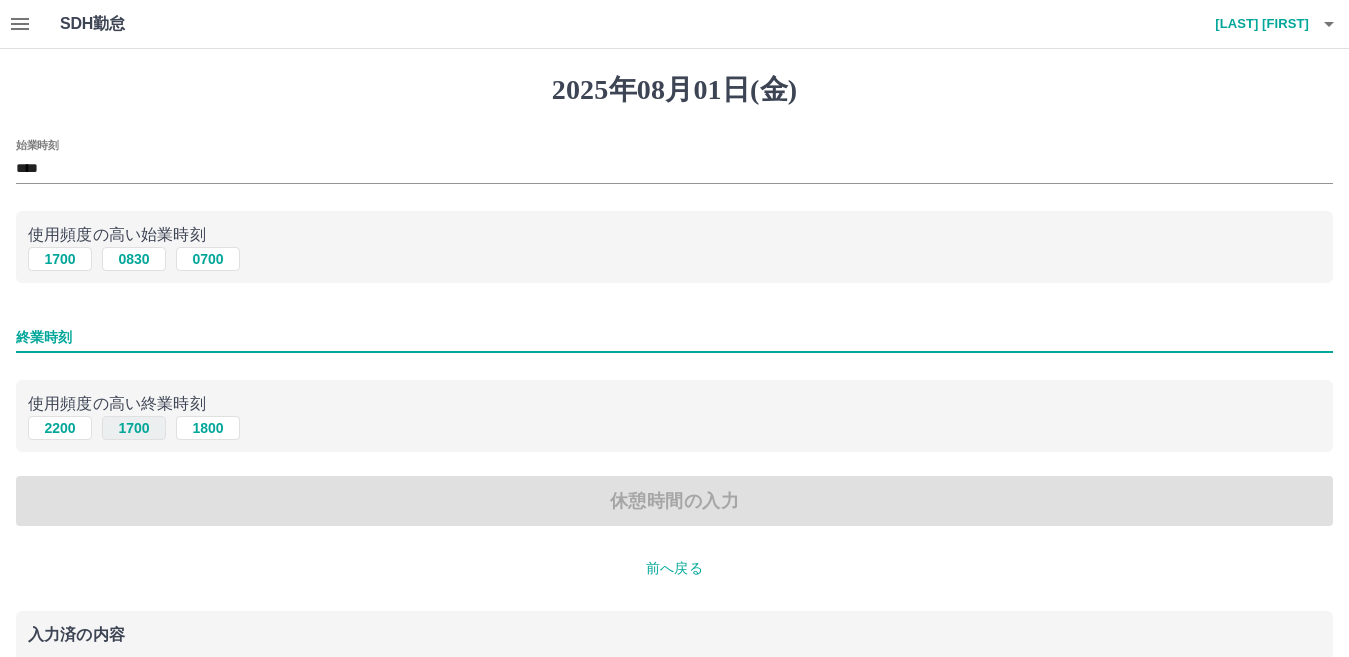 type on "****" 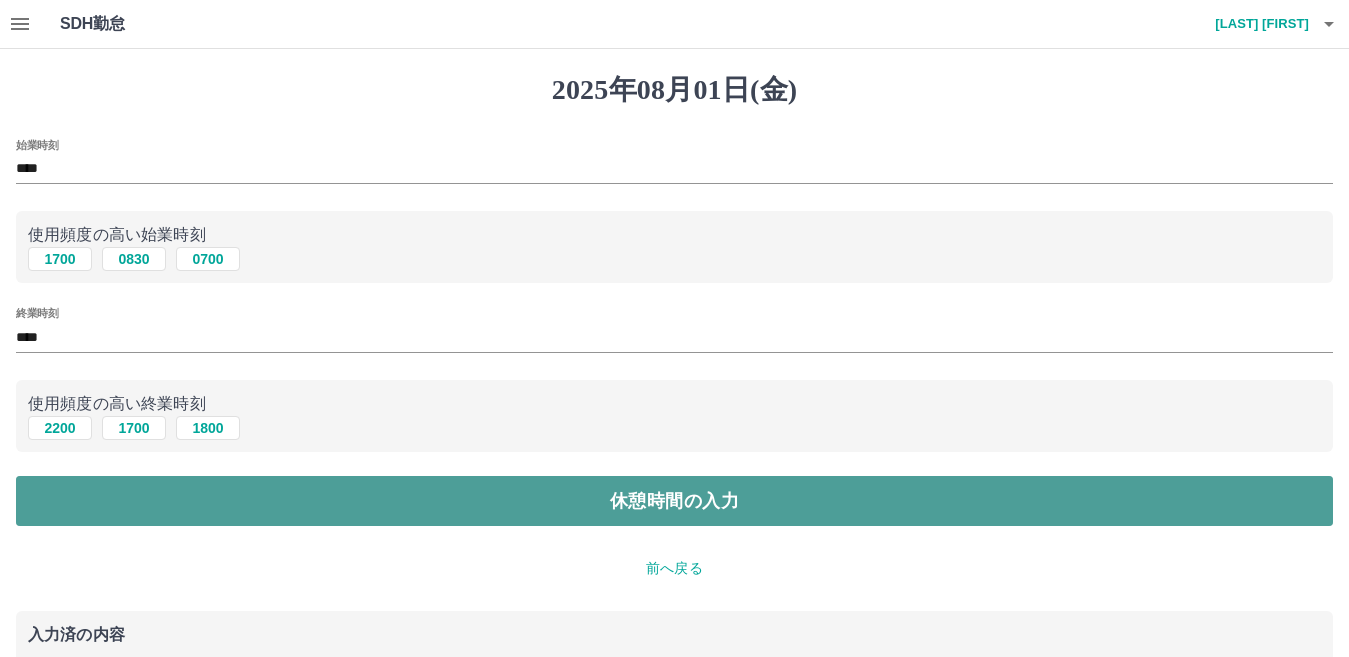 click on "休憩時間の入力" at bounding box center [674, 501] 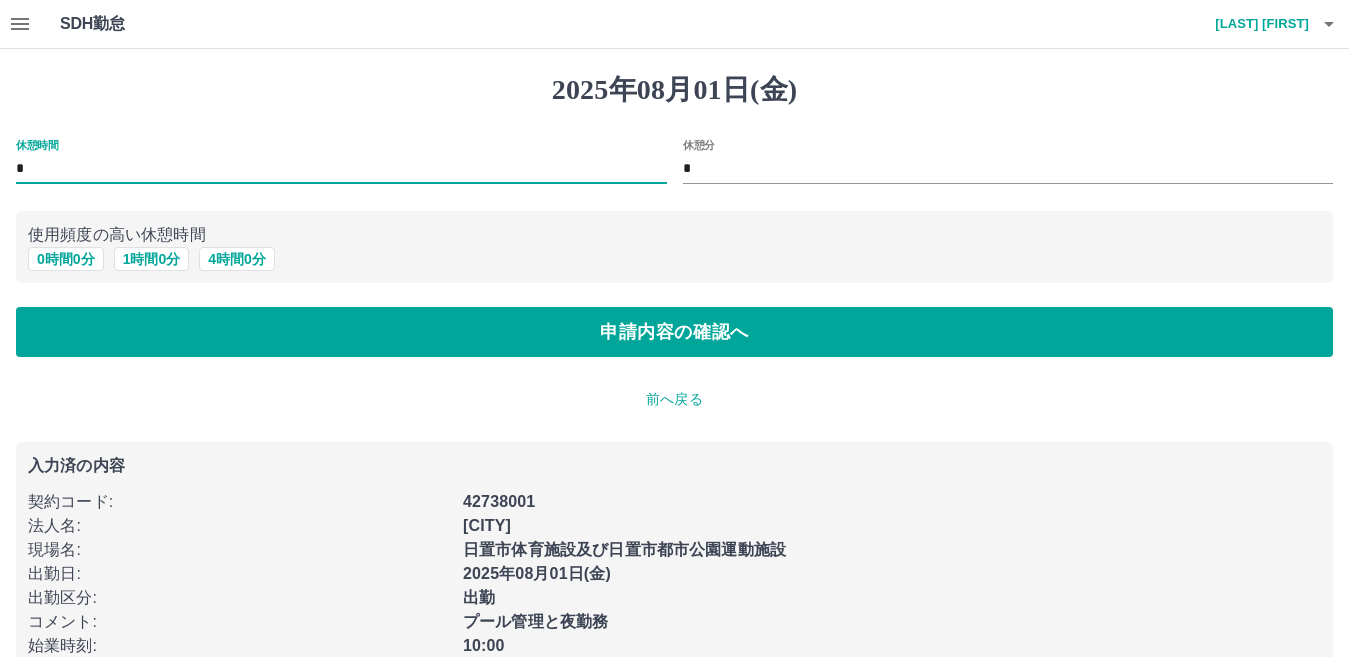 click on "*" at bounding box center [341, 169] 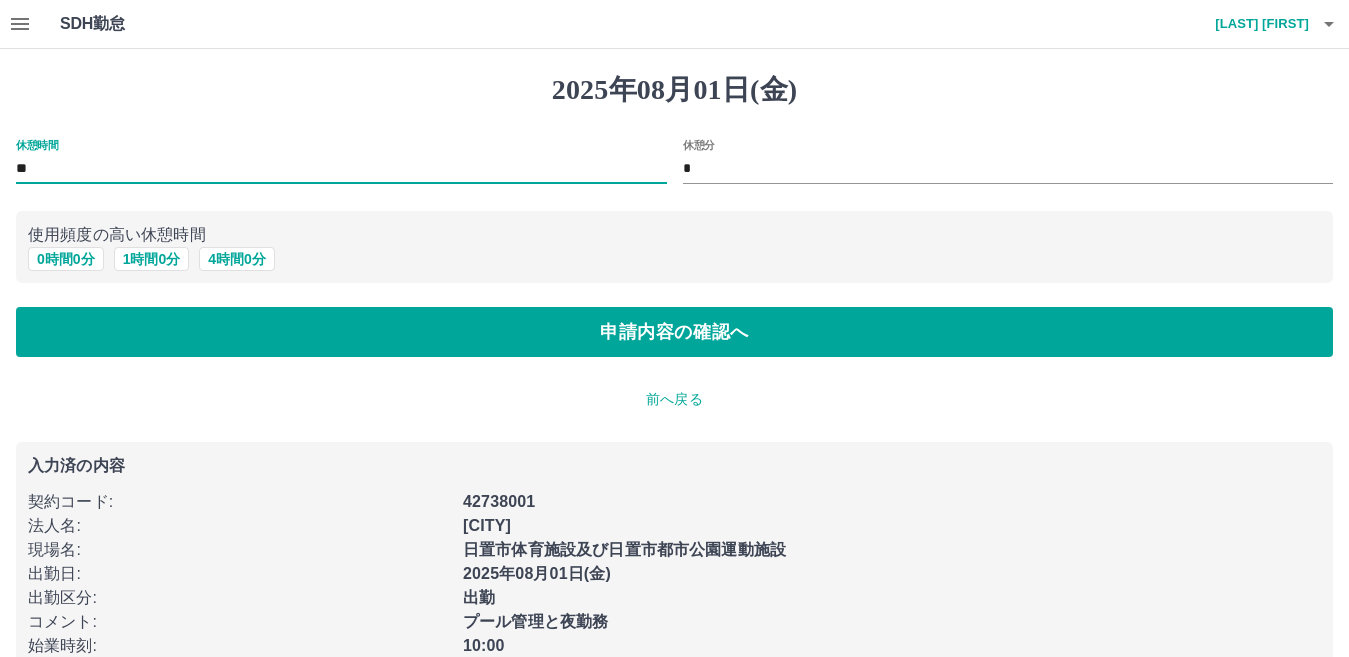 type on "*" 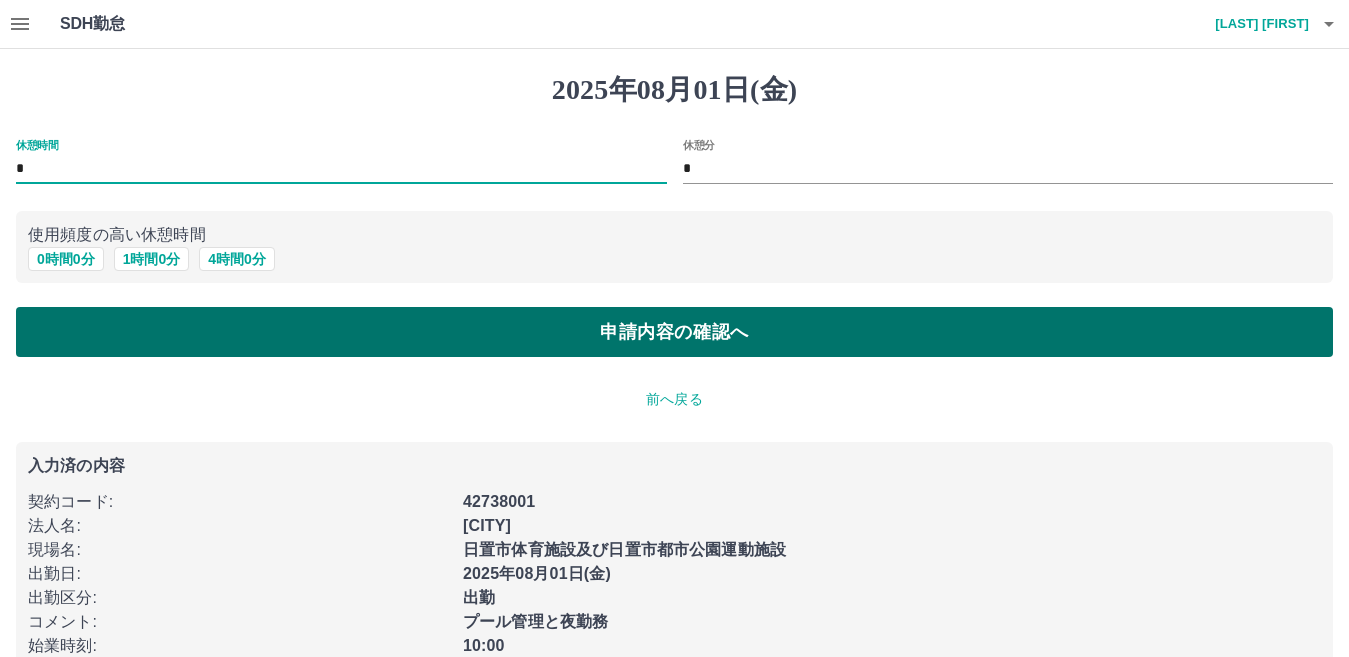 type on "*" 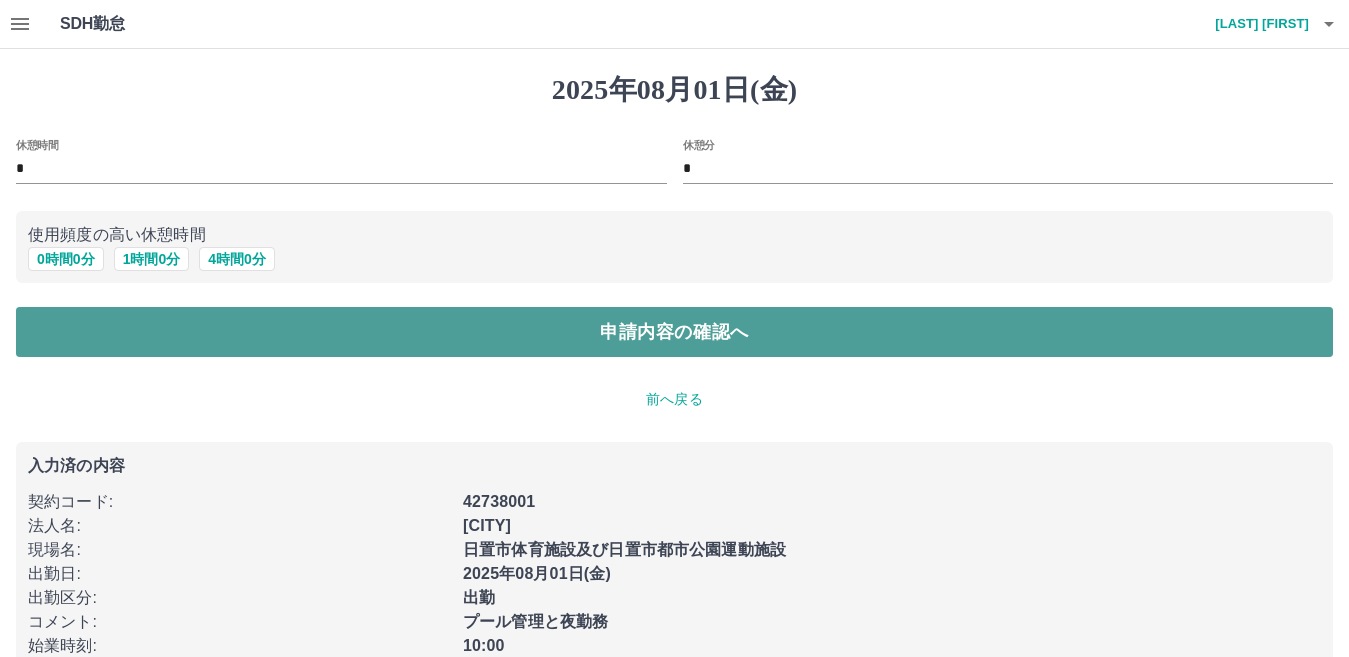 click on "申請内容の確認へ" at bounding box center [674, 332] 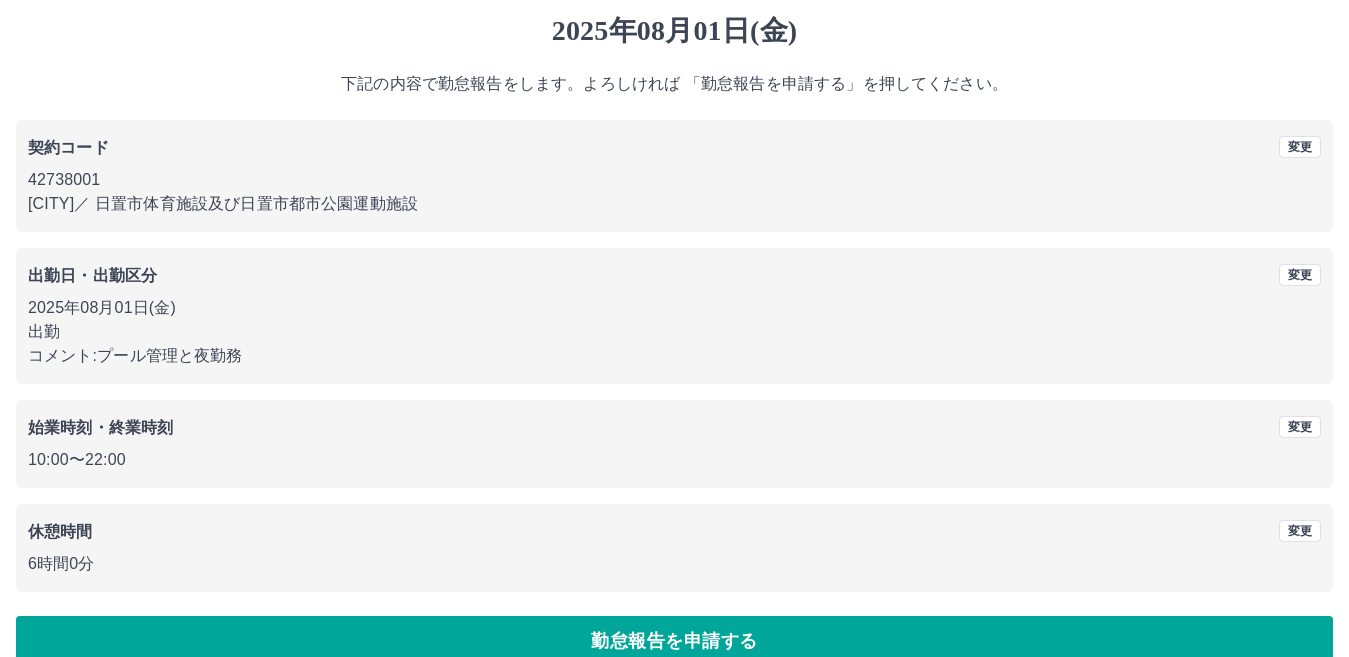 scroll, scrollTop: 92, scrollLeft: 0, axis: vertical 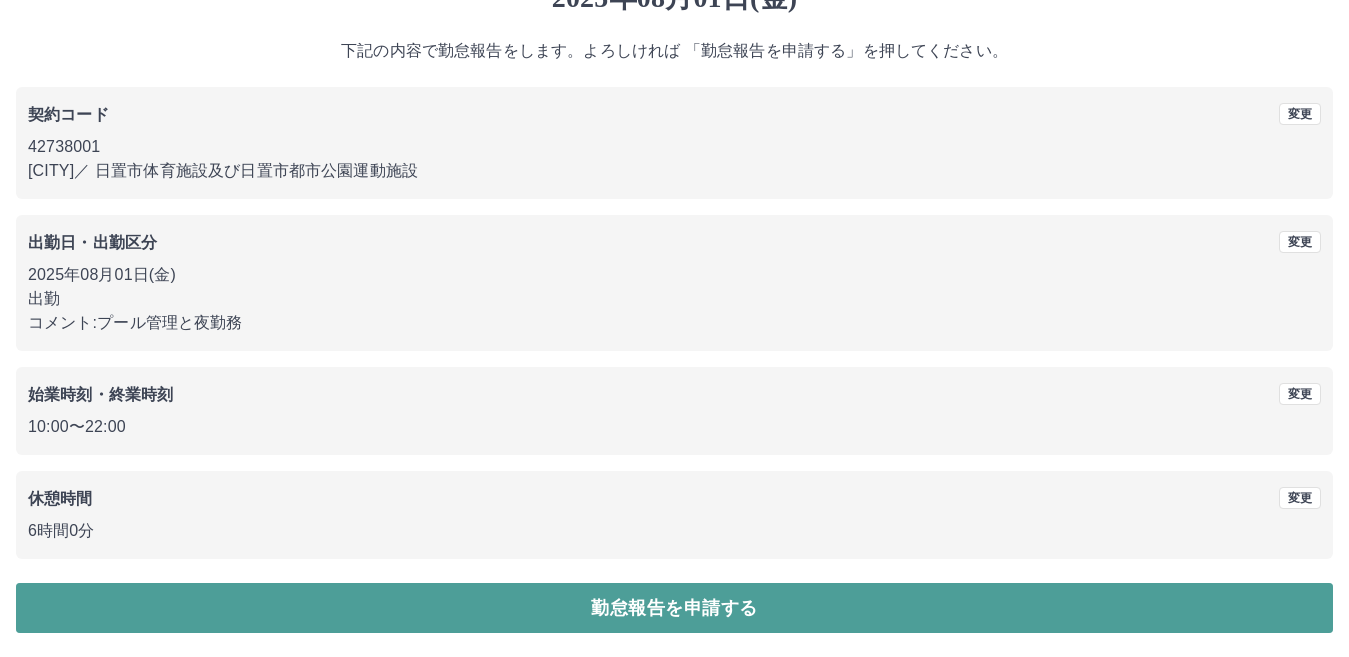 click on "勤怠報告を申請する" at bounding box center [674, 608] 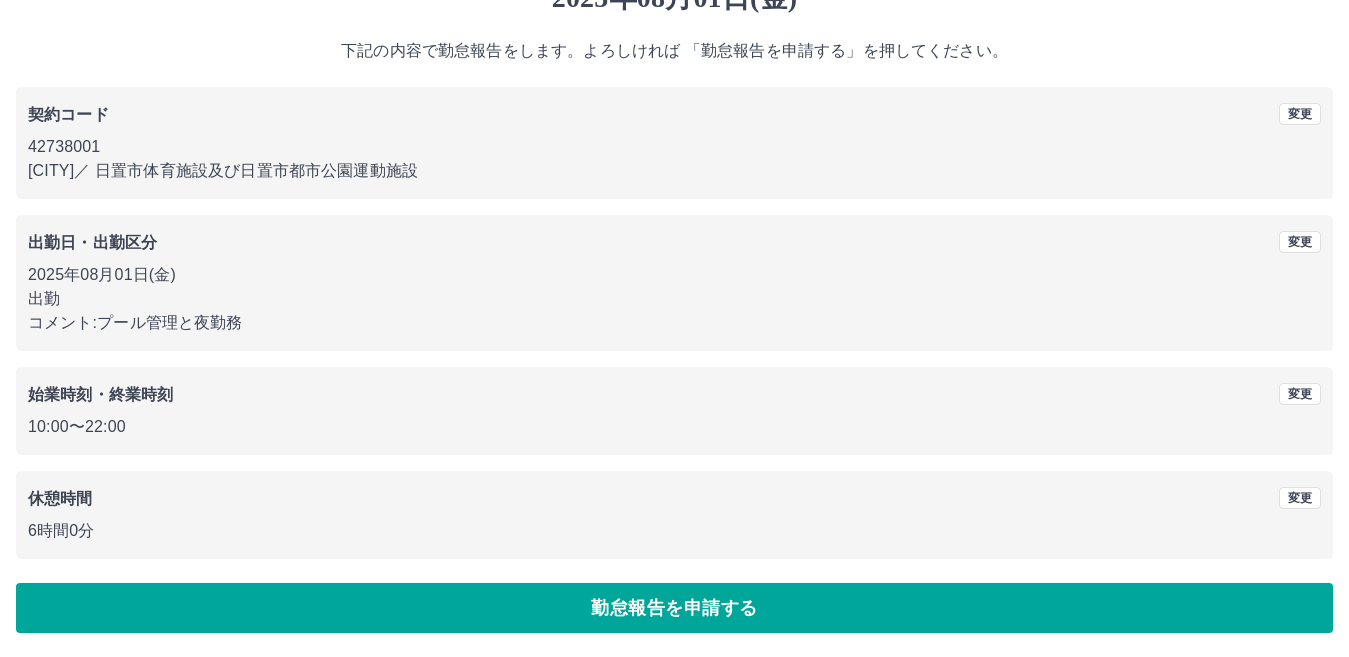 scroll, scrollTop: 0, scrollLeft: 0, axis: both 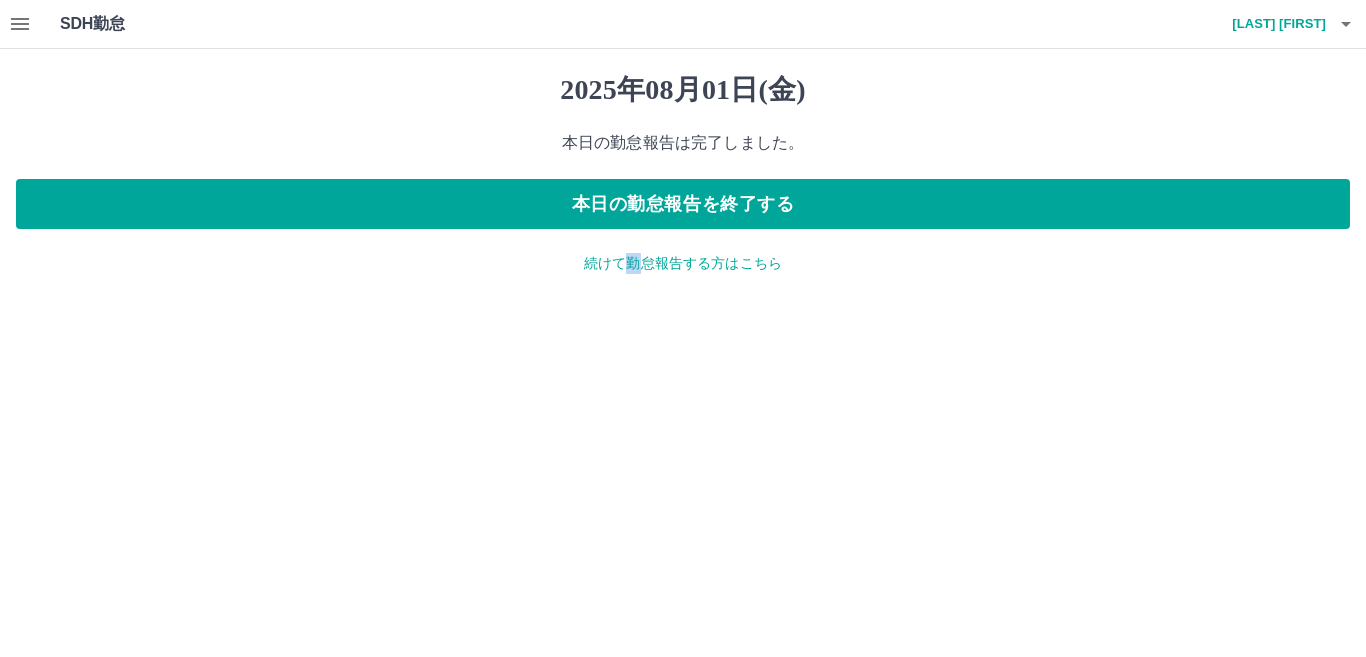 click on "続けて勤怠報告する方はこちら" at bounding box center [683, 263] 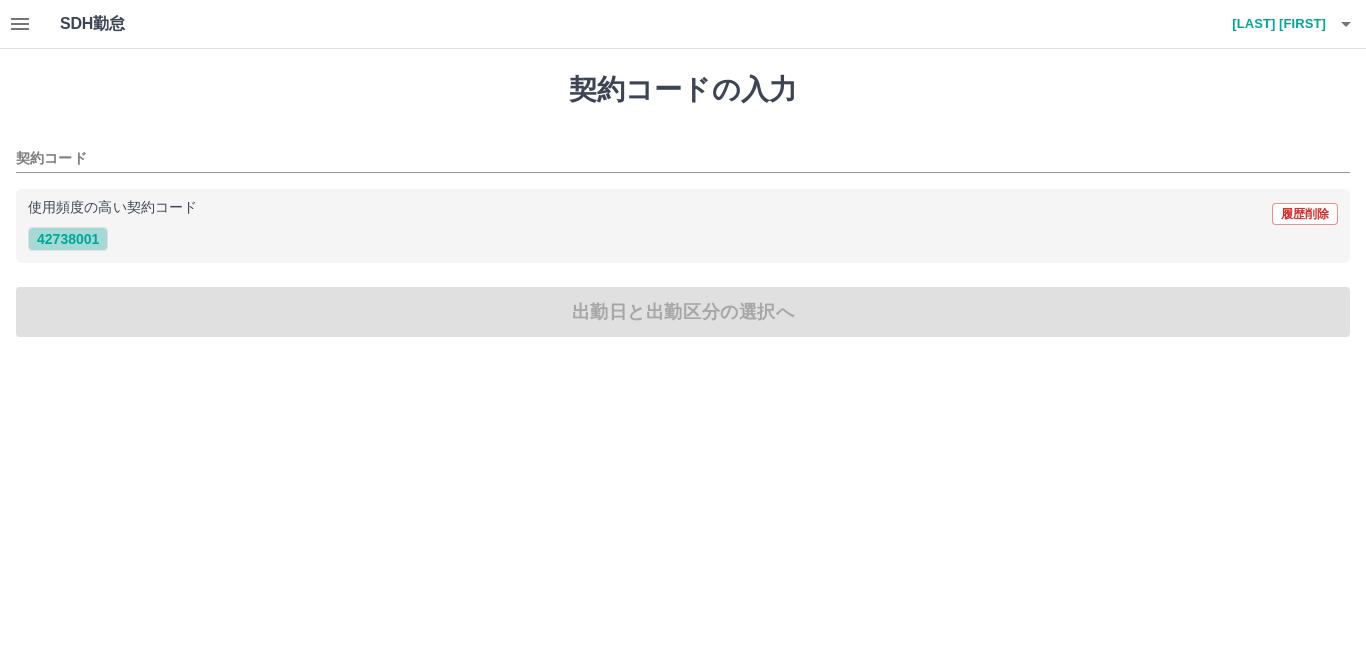 click on "42738001" at bounding box center (68, 239) 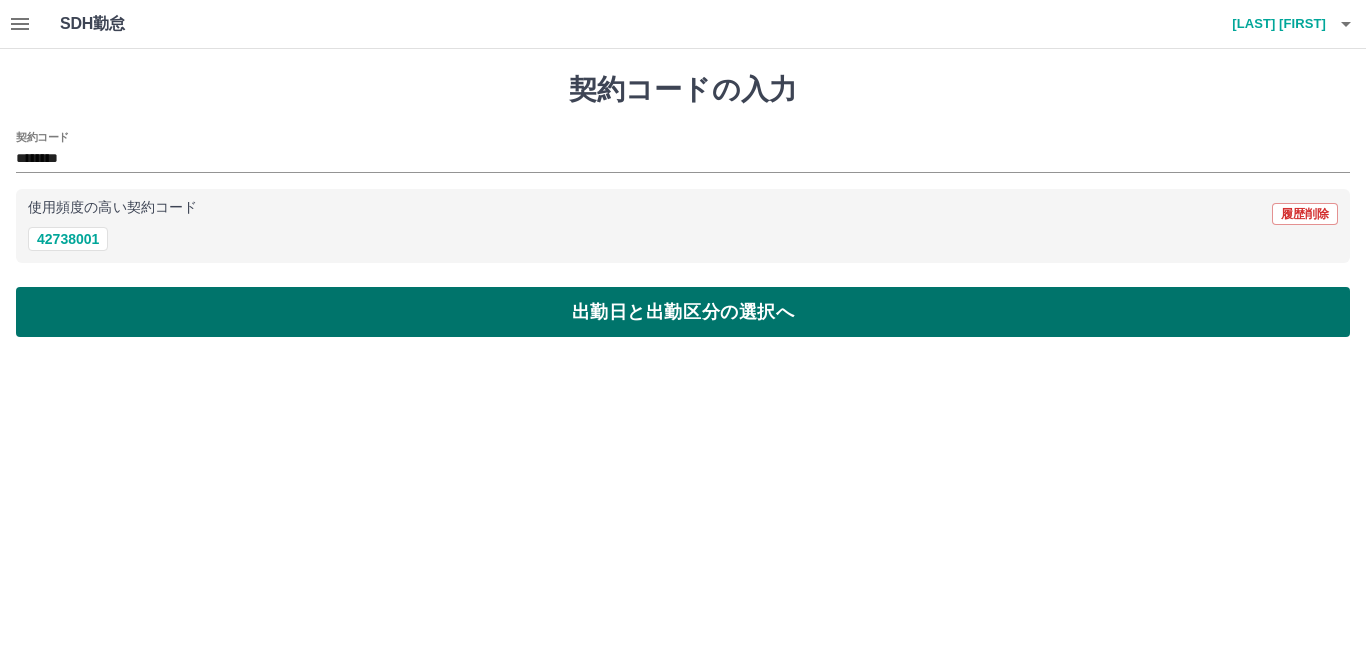 click on "出勤日と出勤区分の選択へ" at bounding box center [683, 312] 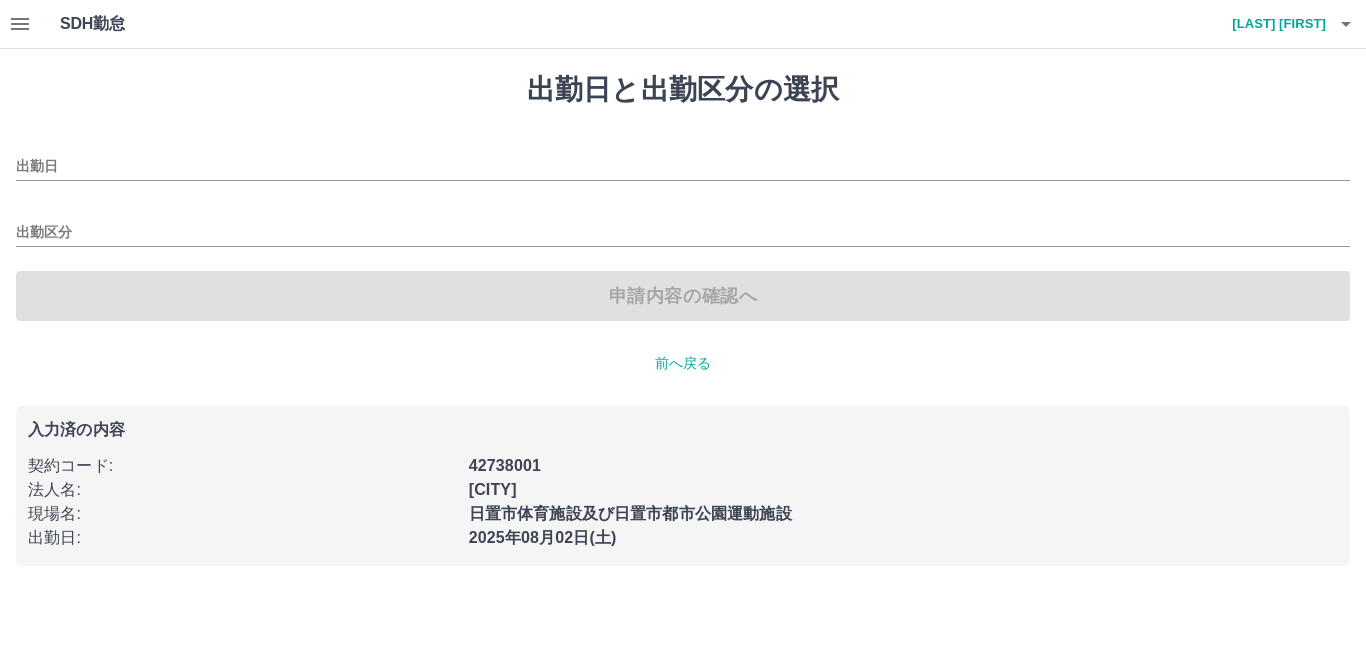 type on "**********" 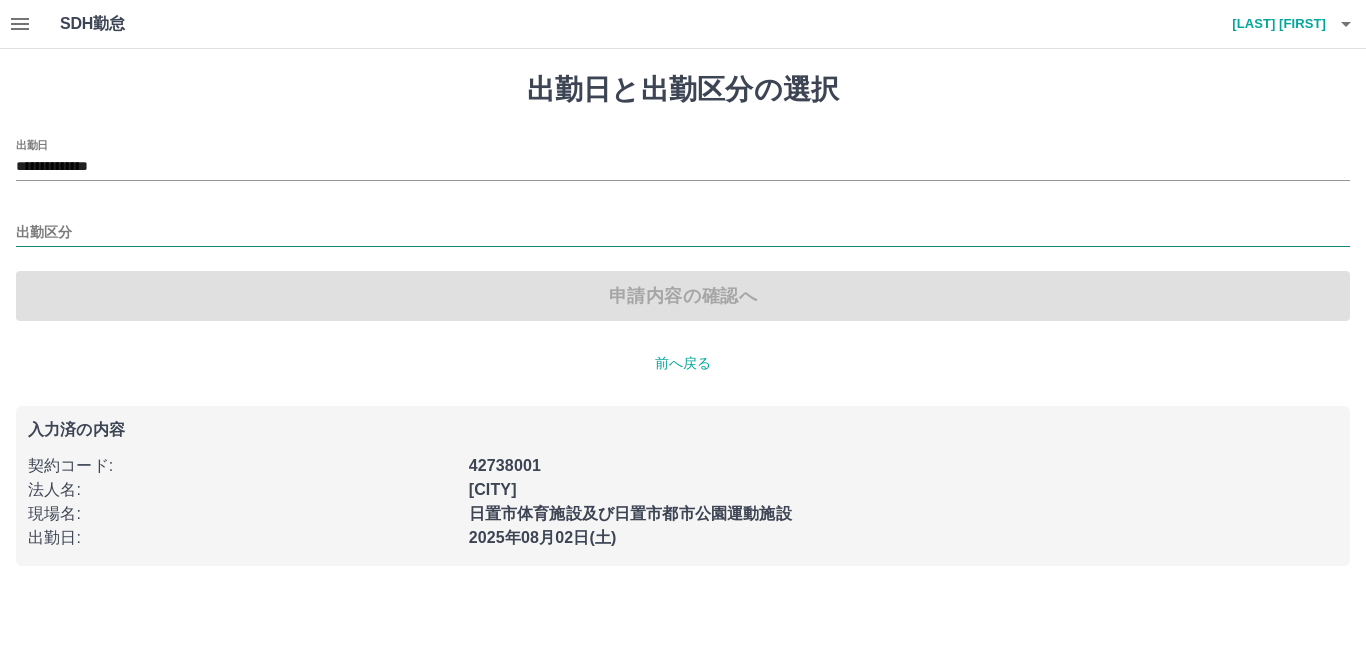 click on "出勤区分" at bounding box center (683, 233) 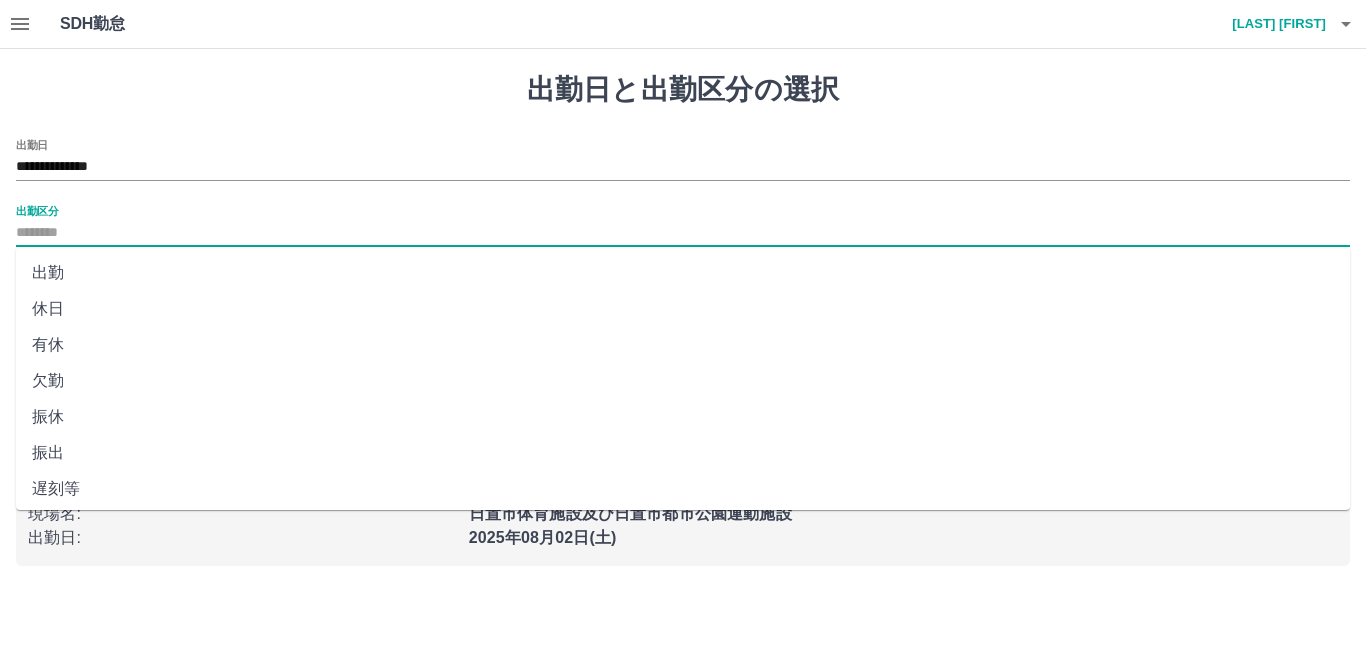 click on "出勤" at bounding box center (683, 273) 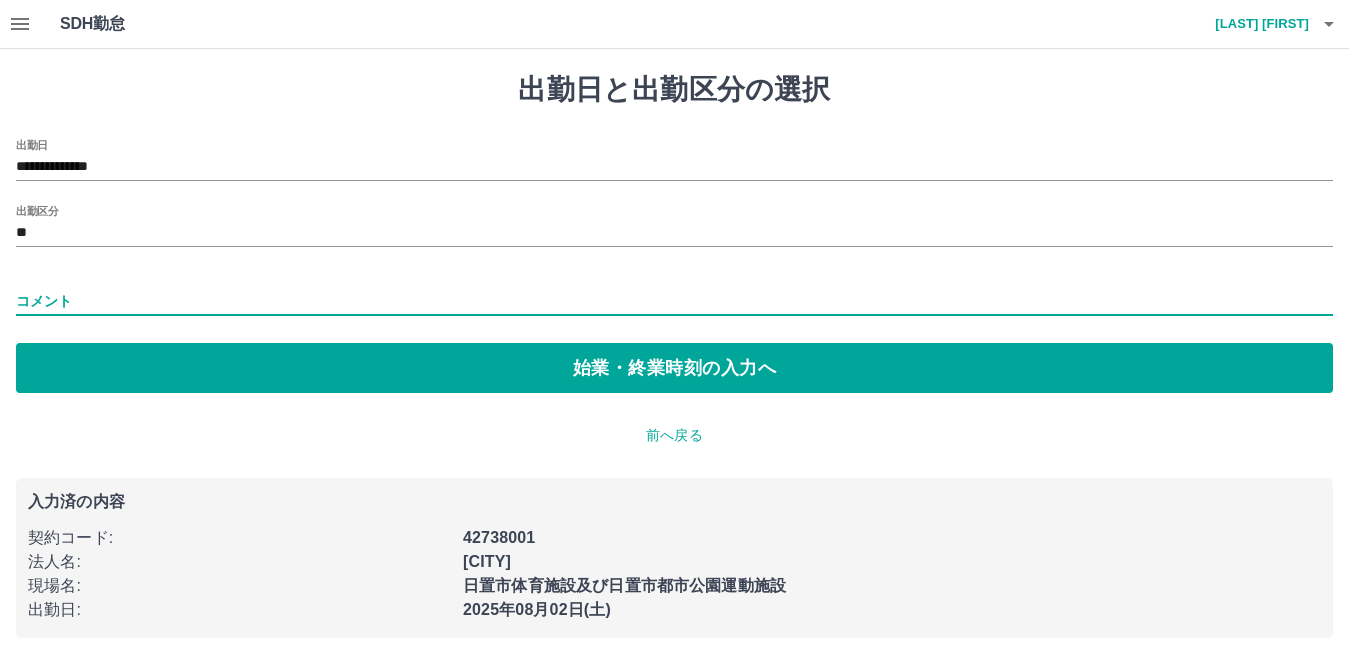 click on "コメント" at bounding box center [674, 301] 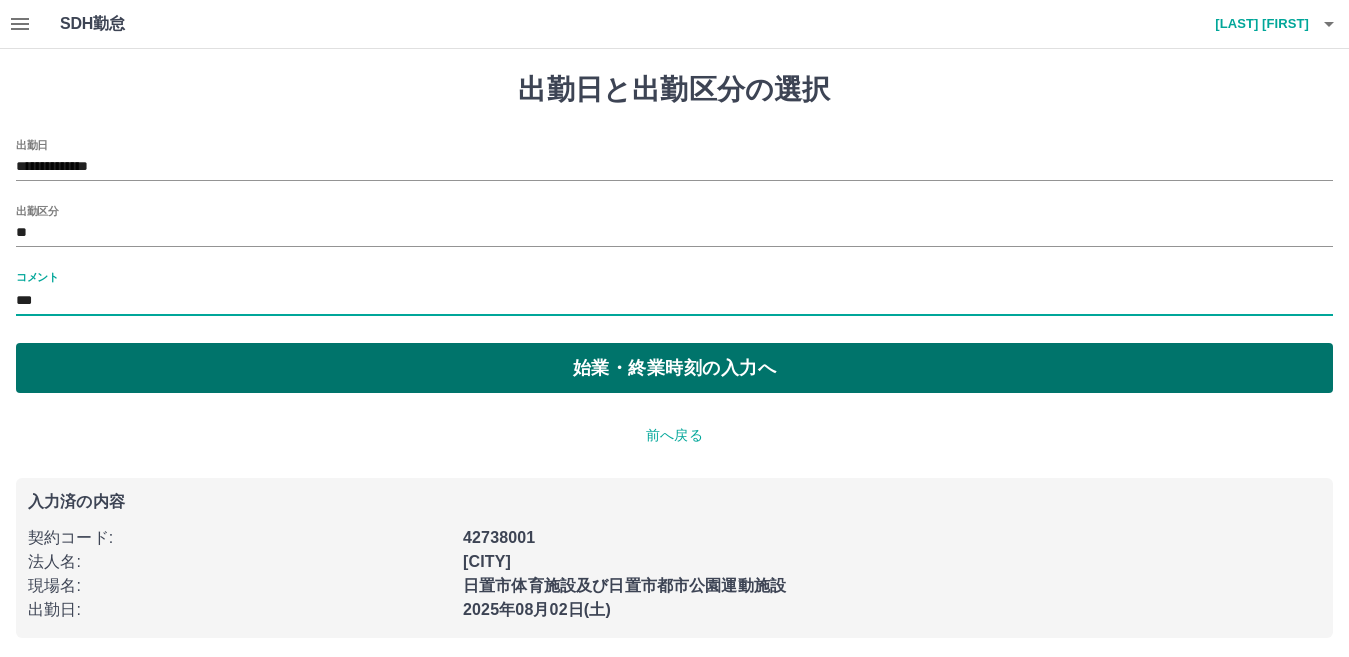 type on "***" 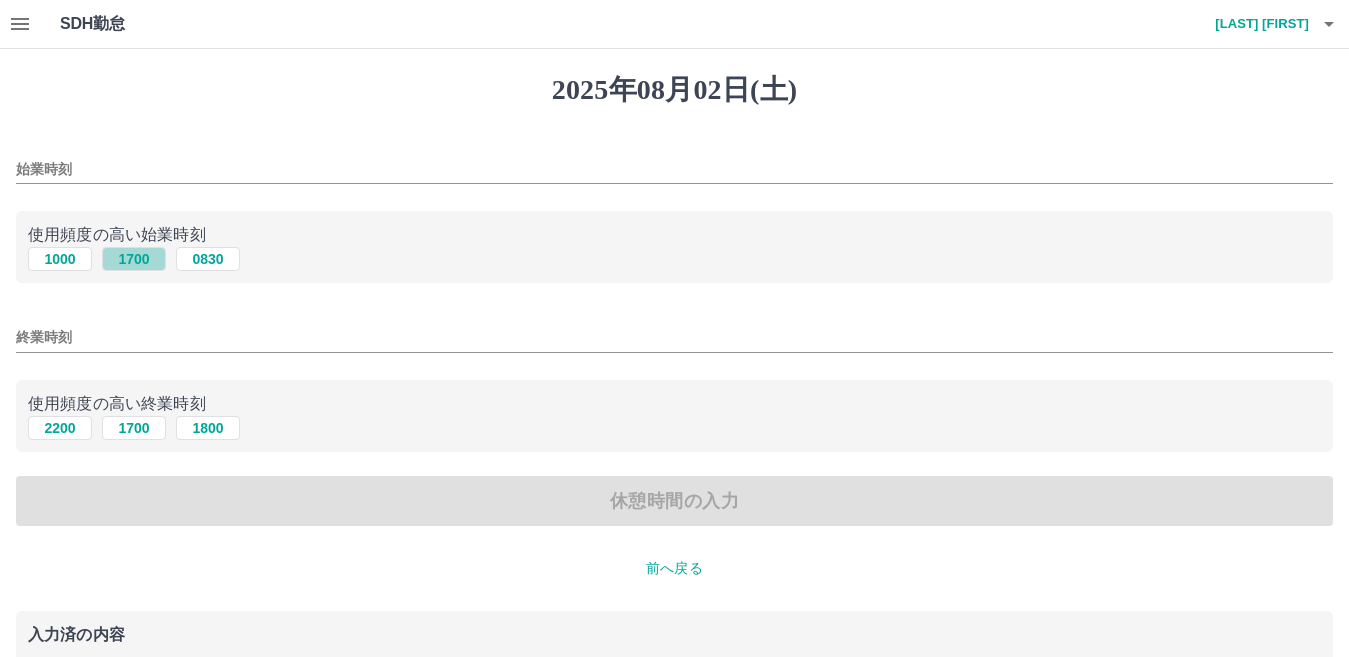 click on "1700" at bounding box center [134, 259] 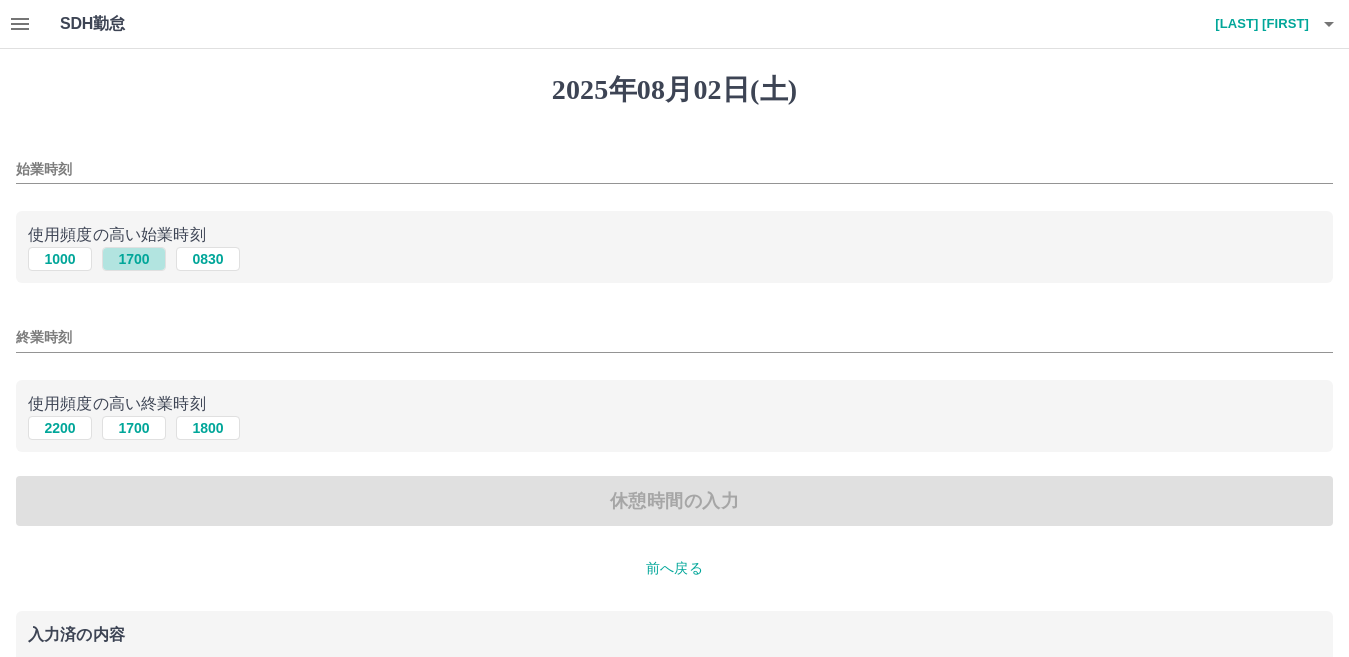 type on "****" 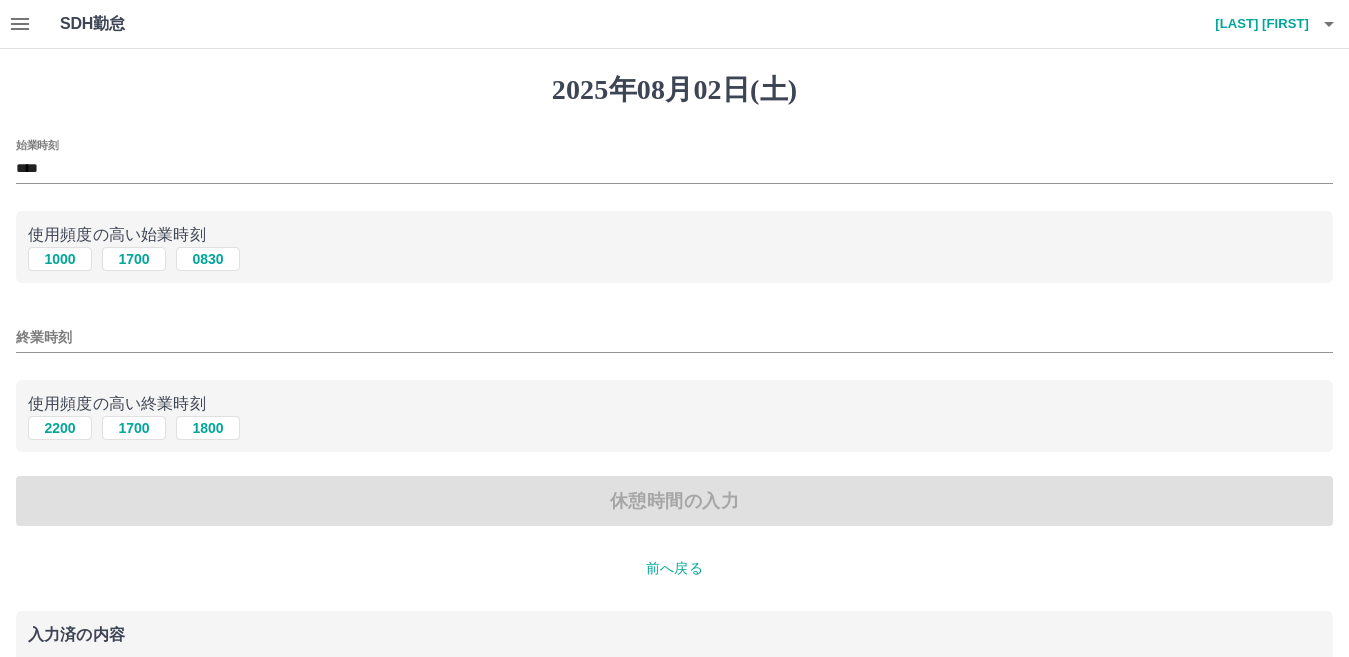 click on "終業時刻" at bounding box center (674, 337) 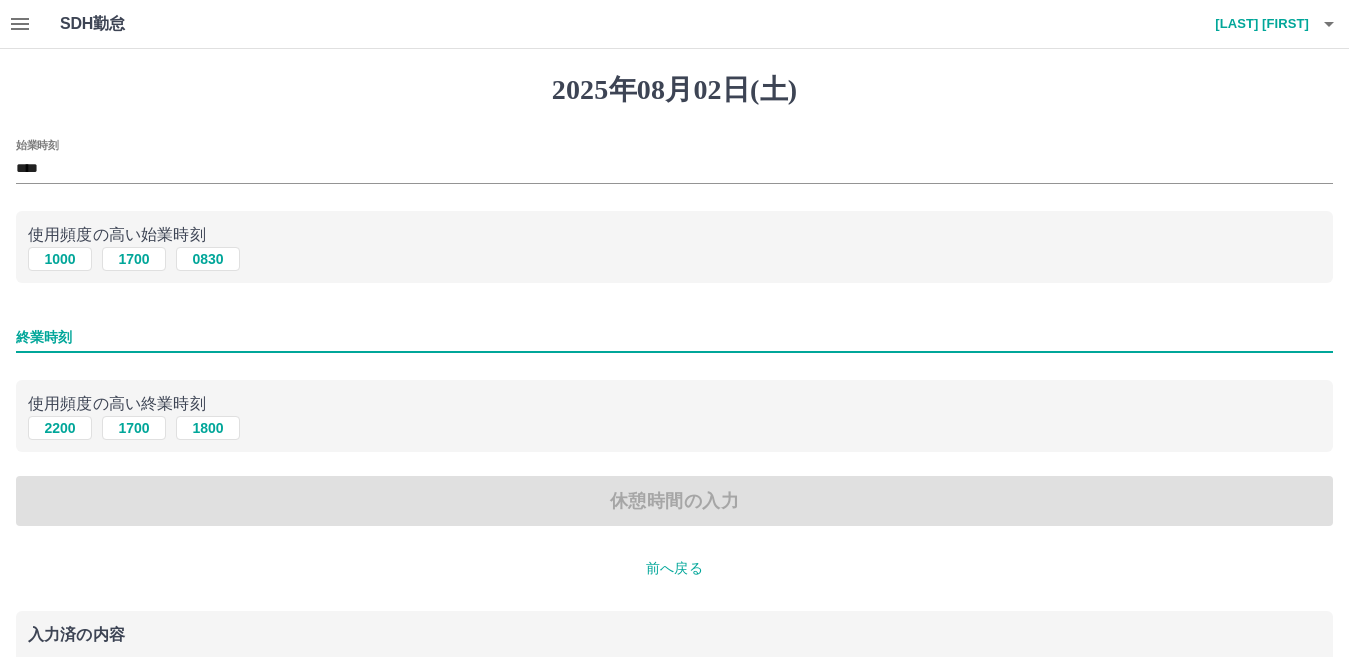 type on "****" 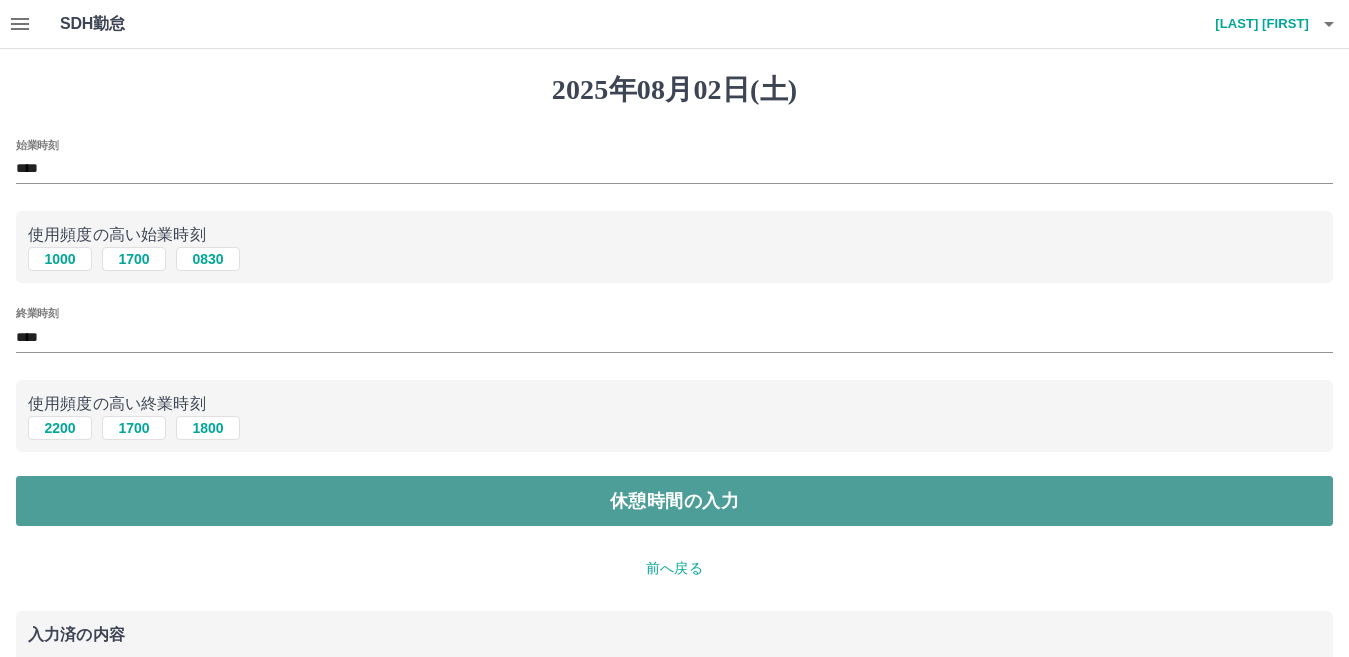 click on "休憩時間の入力" at bounding box center (674, 501) 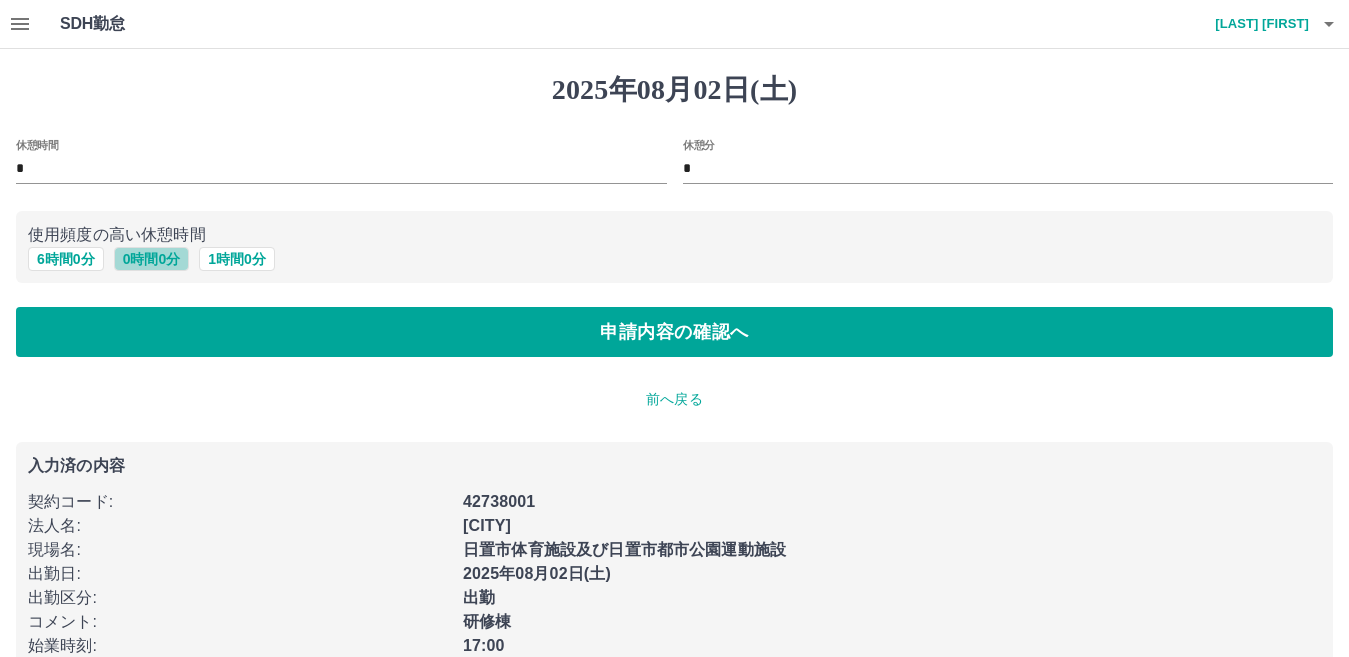click on "0 時間 0 分" at bounding box center (152, 259) 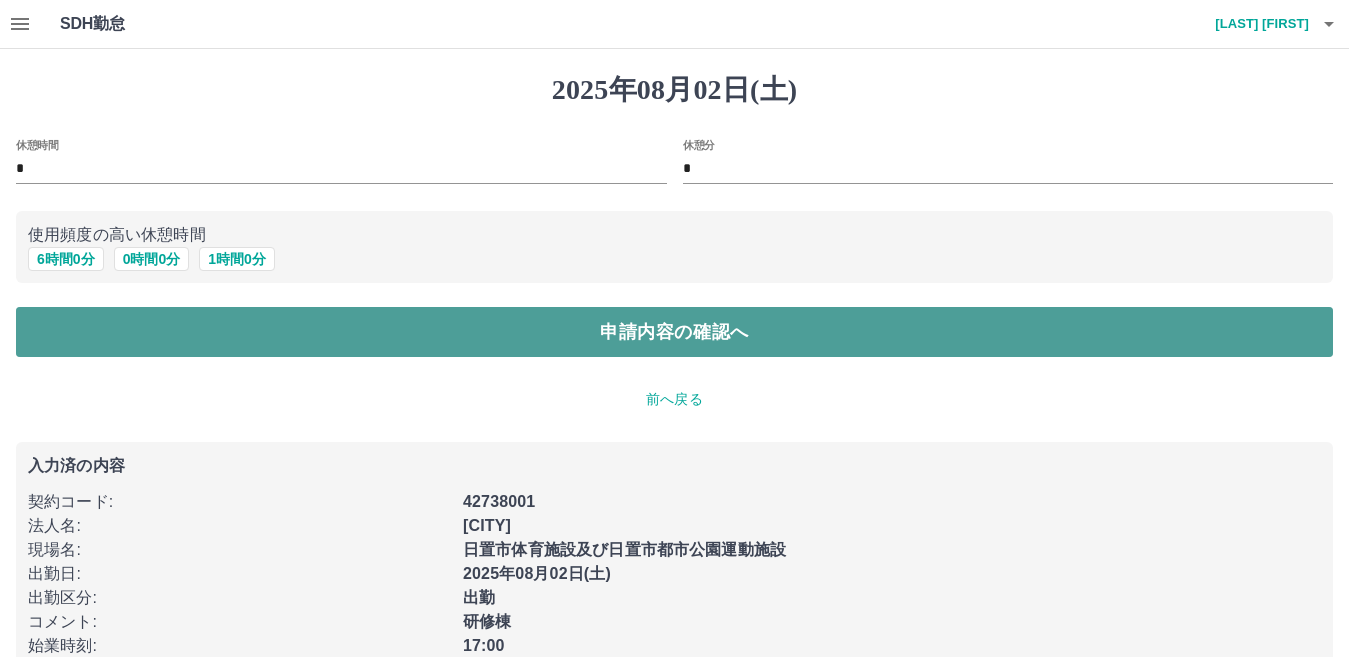 click on "申請内容の確認へ" at bounding box center [674, 332] 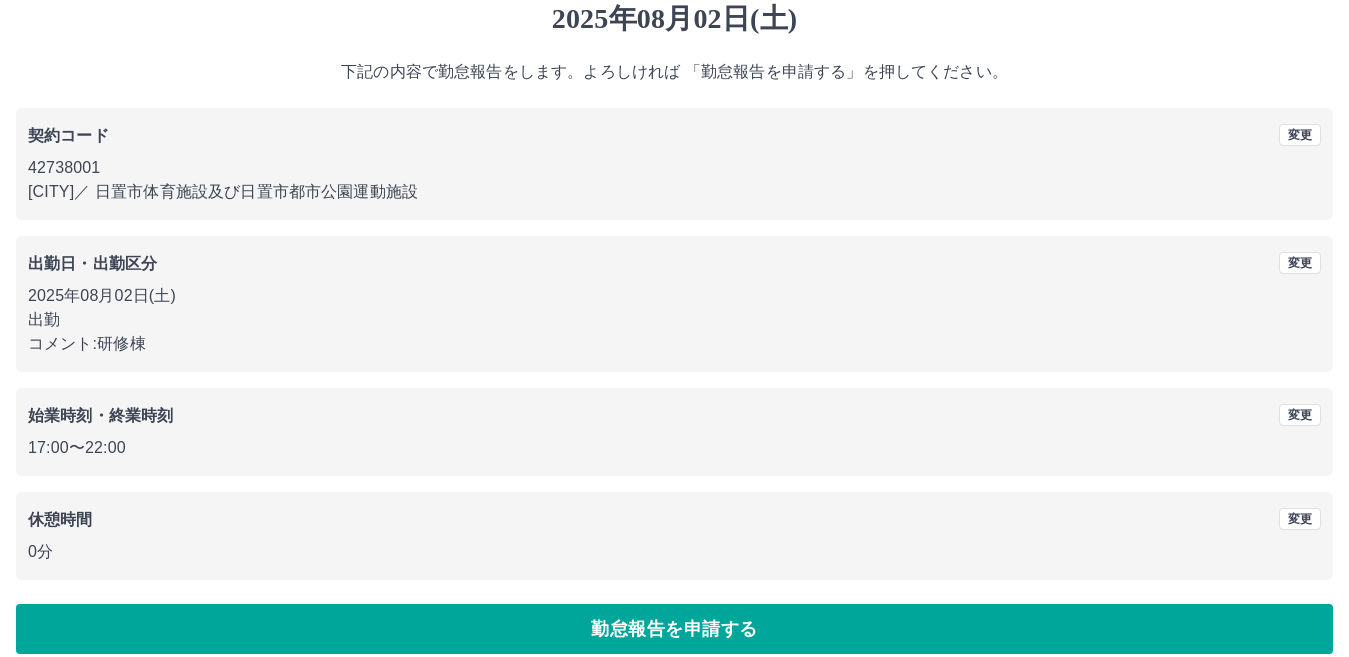 scroll, scrollTop: 92, scrollLeft: 0, axis: vertical 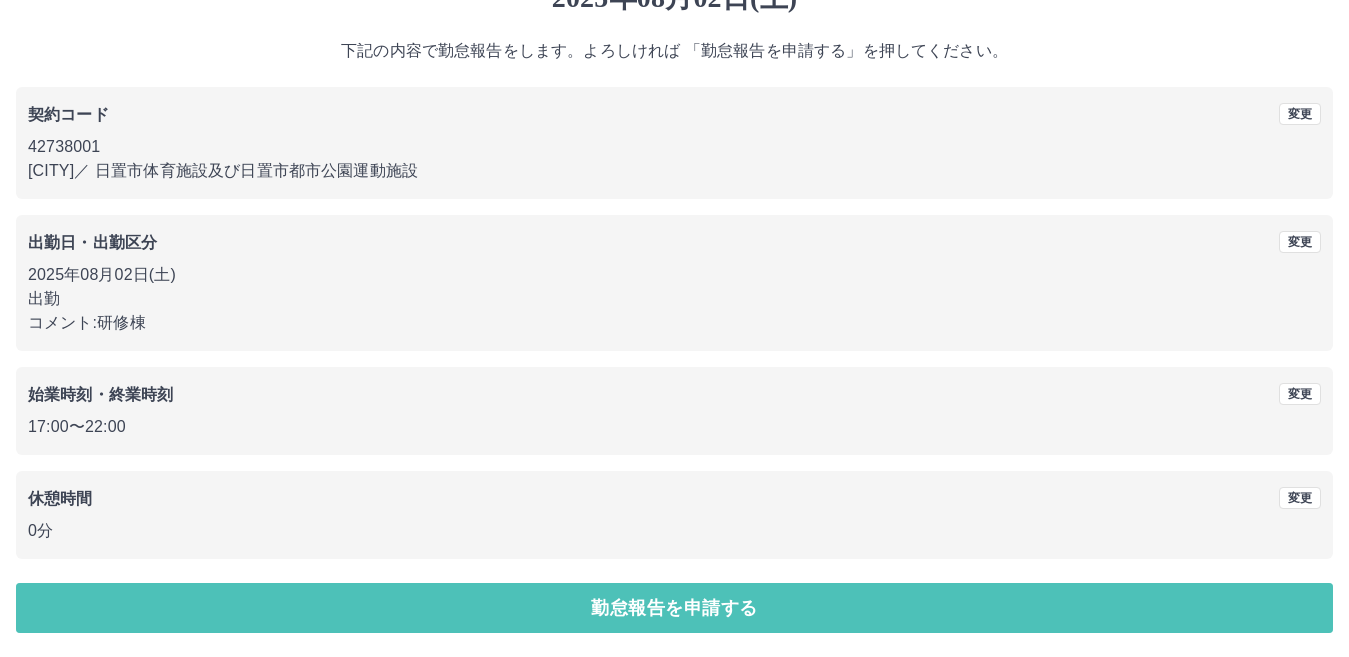 click on "勤怠報告を申請する" at bounding box center (674, 608) 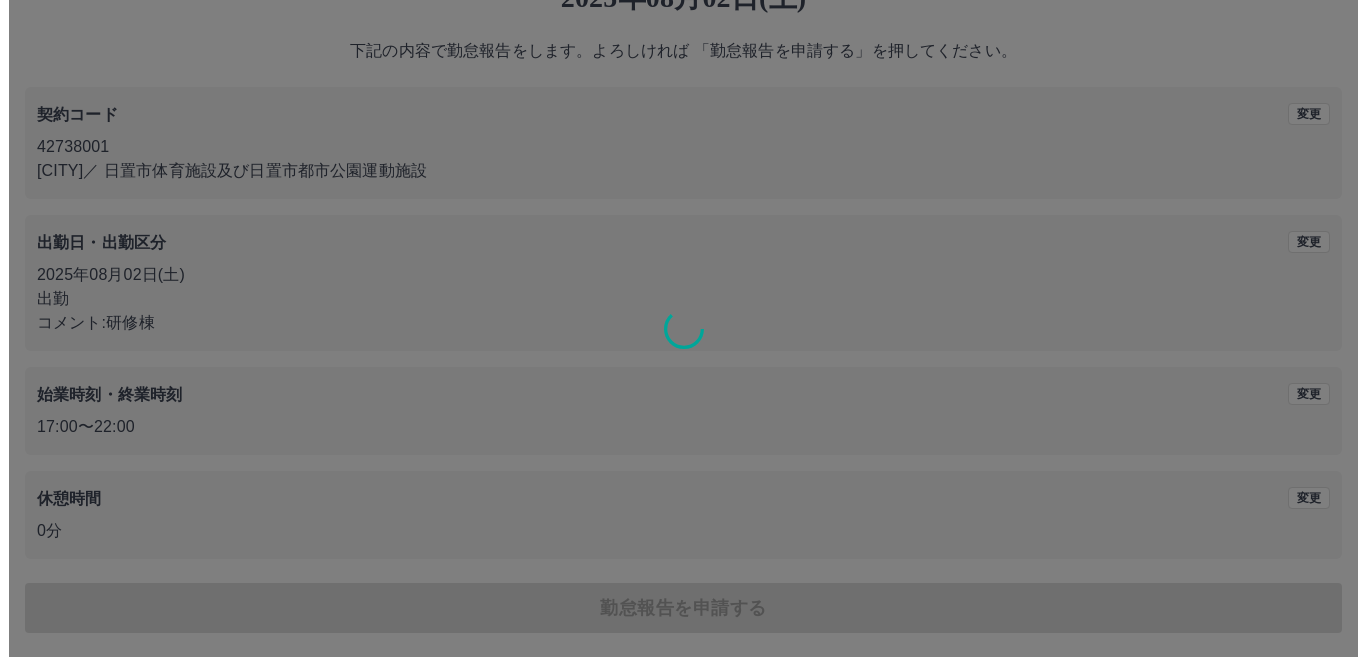 scroll, scrollTop: 0, scrollLeft: 0, axis: both 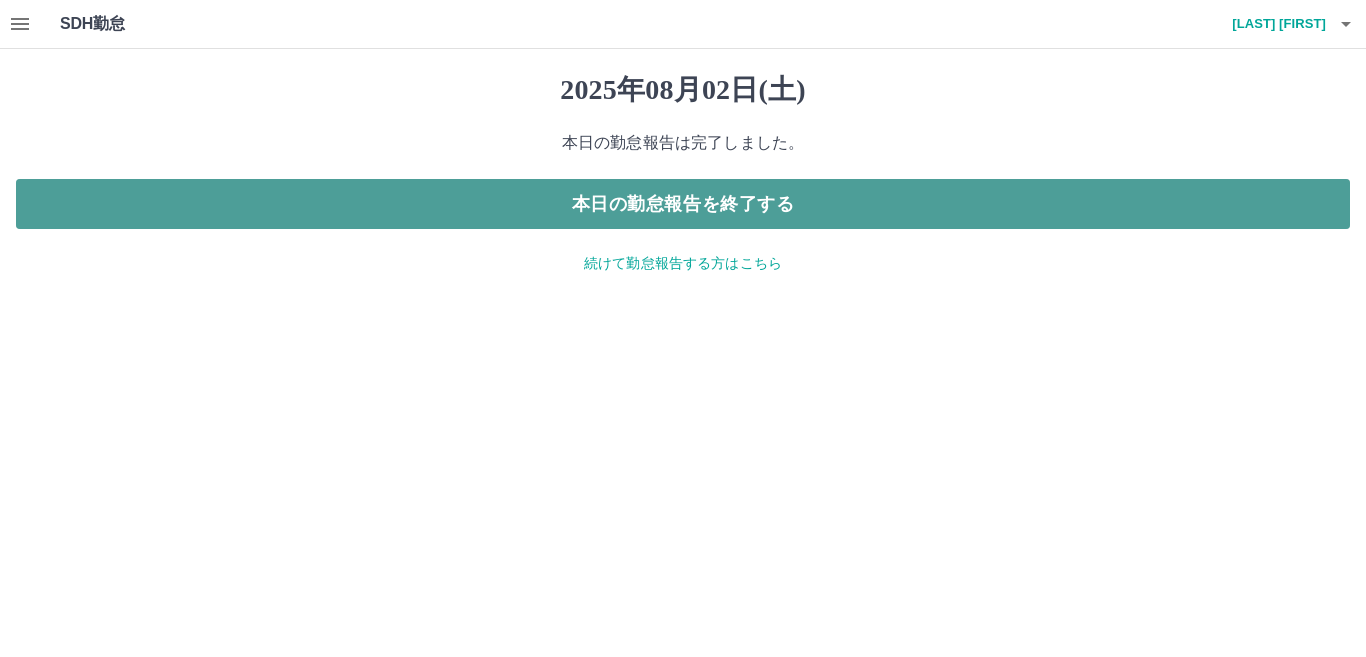 click on "本日の勤怠報告を終了する" at bounding box center [683, 204] 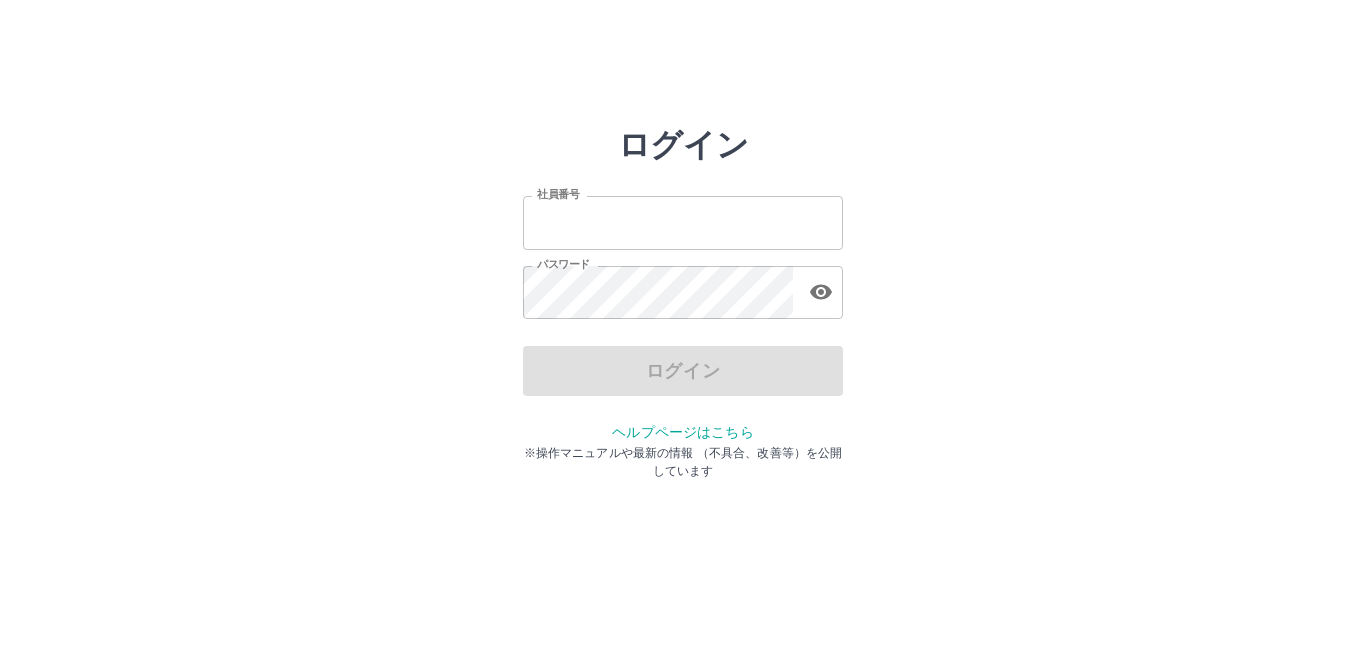 scroll, scrollTop: 0, scrollLeft: 0, axis: both 